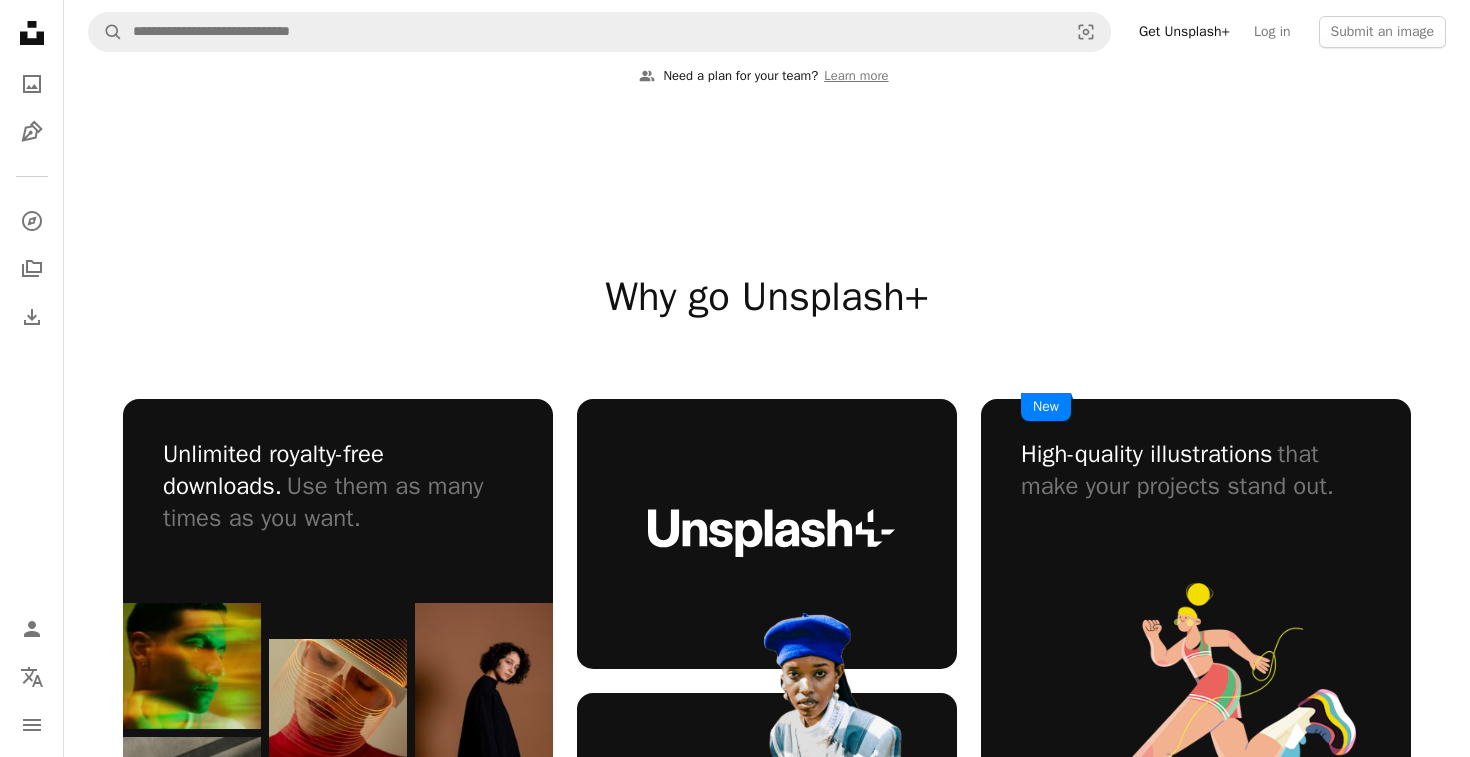 scroll, scrollTop: 886, scrollLeft: 0, axis: vertical 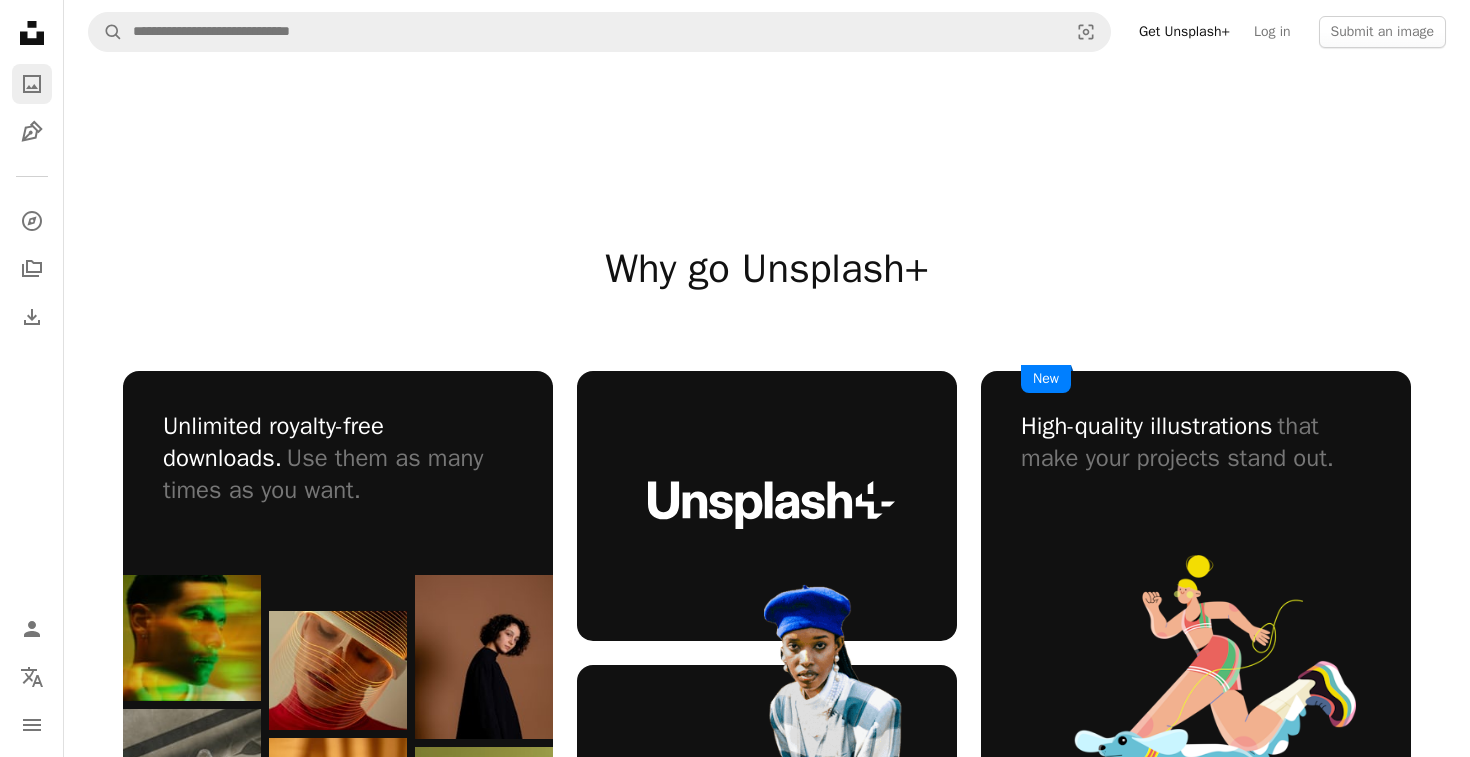 click 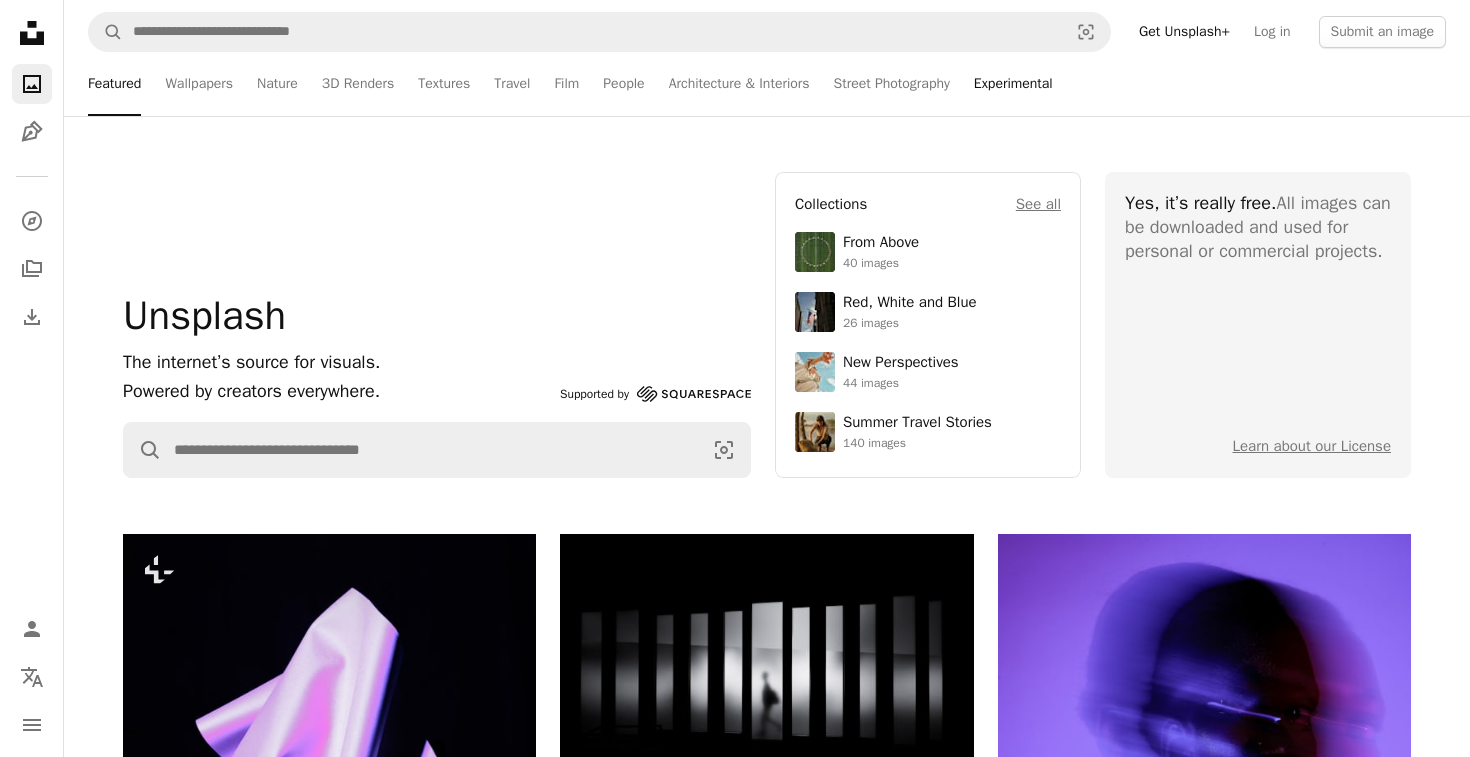 click on "Experimental" at bounding box center (1013, 84) 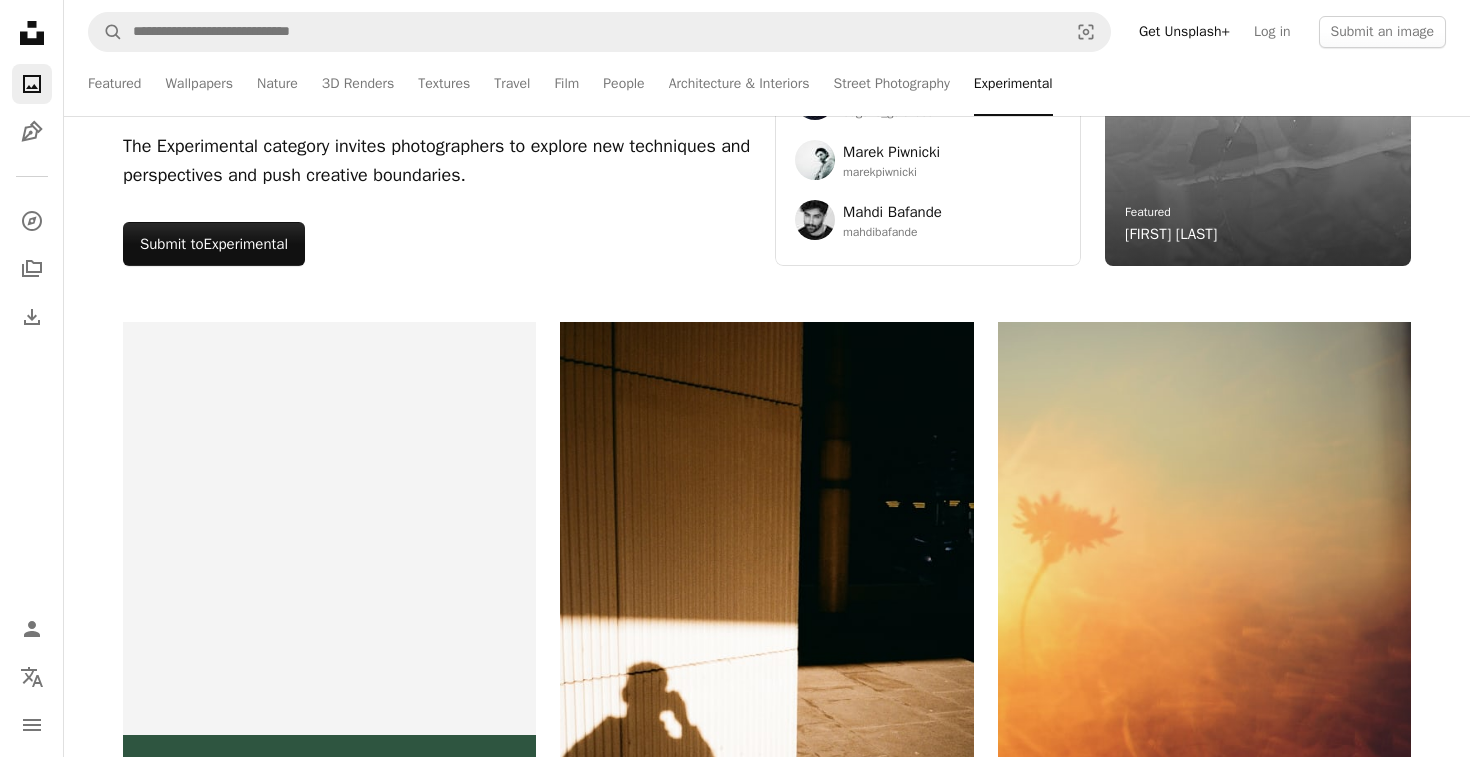scroll, scrollTop: 0, scrollLeft: 0, axis: both 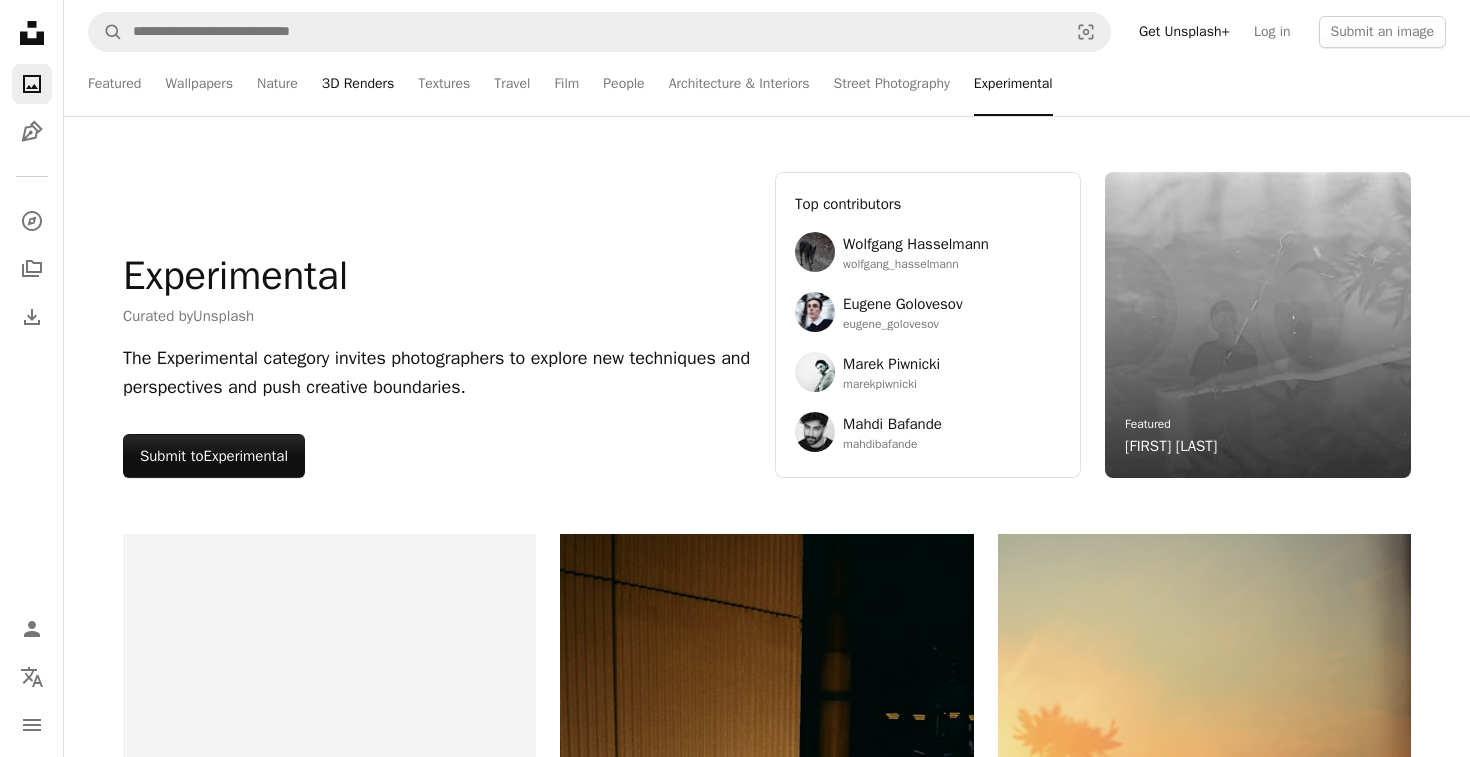 click on "3D Renders" at bounding box center (358, 84) 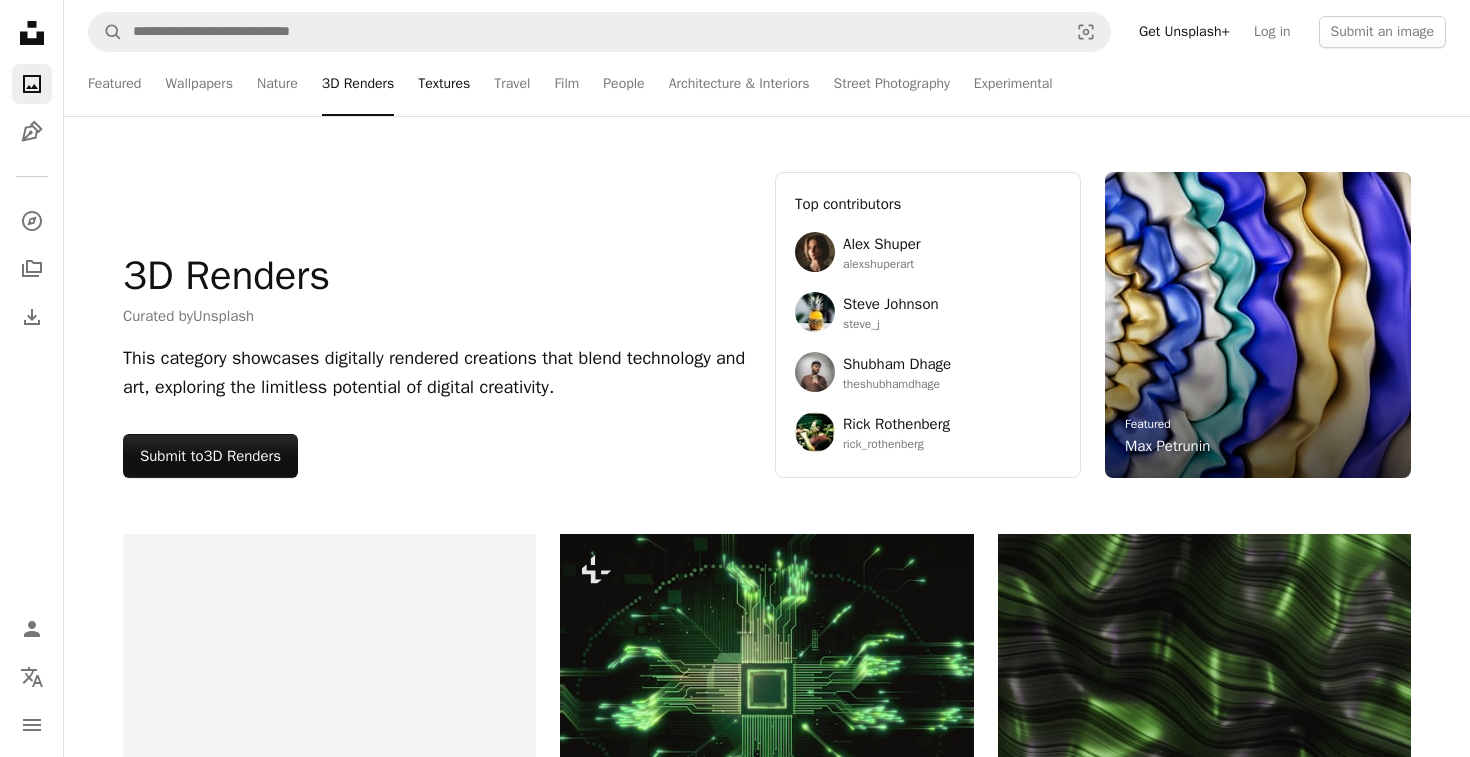 click on "Textures" at bounding box center [444, 84] 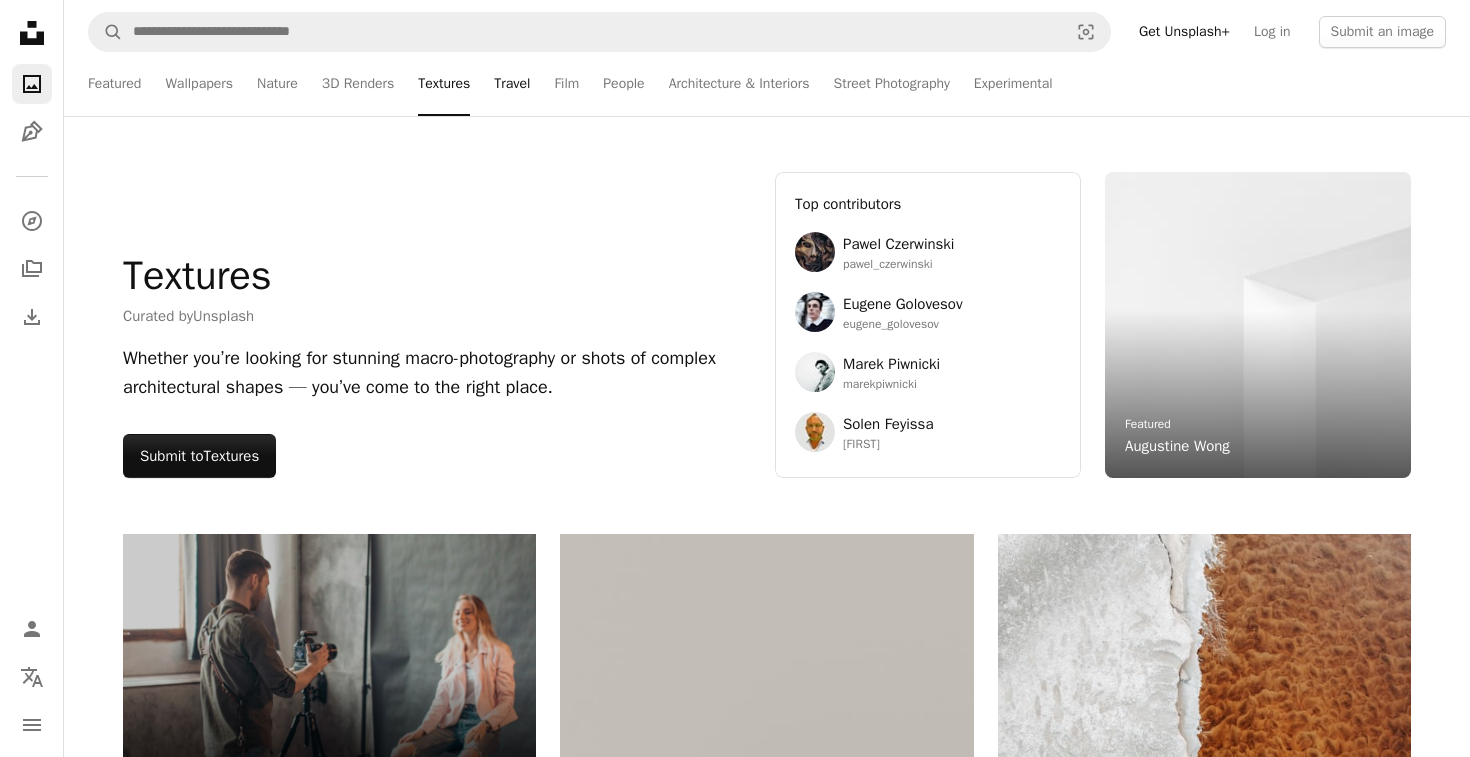 click on "Travel" at bounding box center (512, 84) 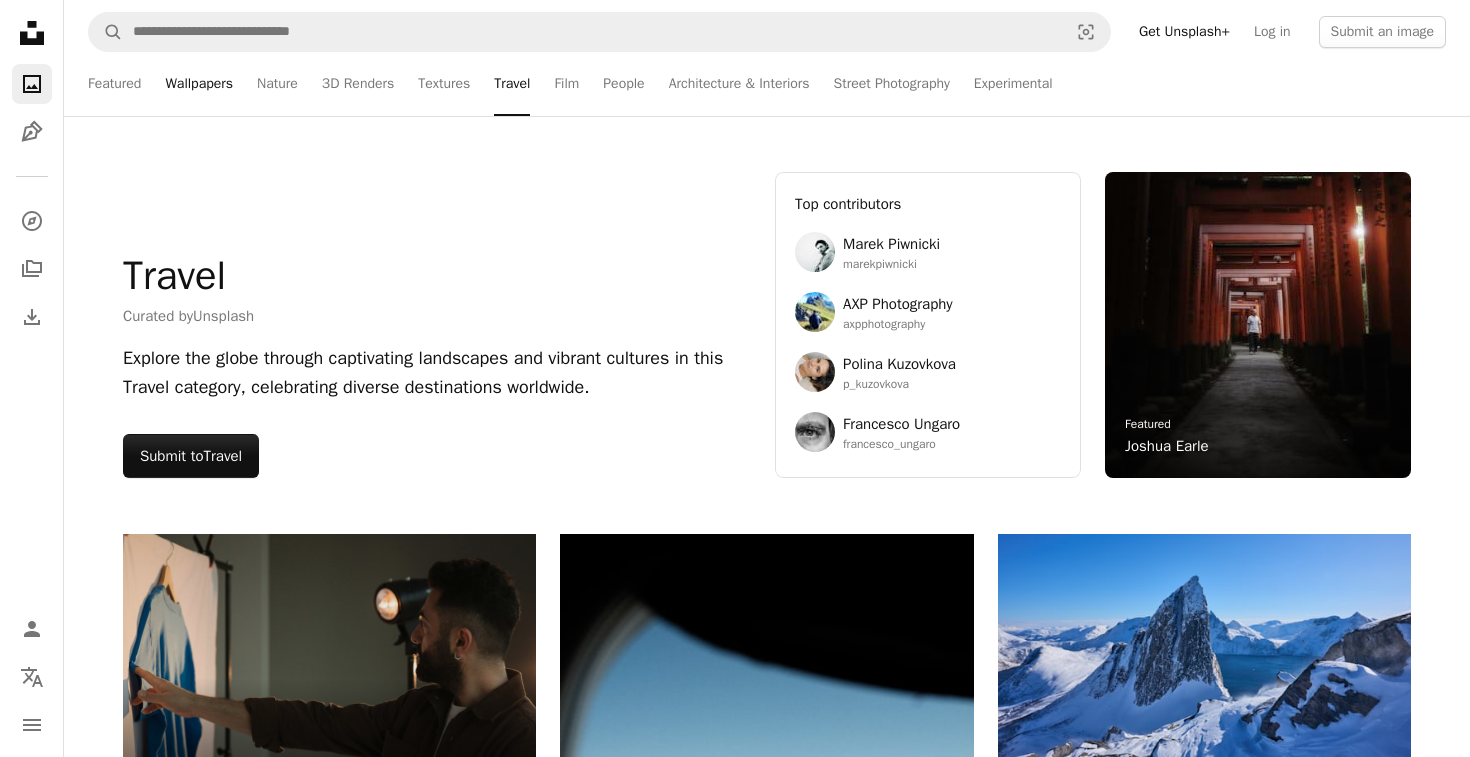 click on "Wallpapers" at bounding box center [199, 84] 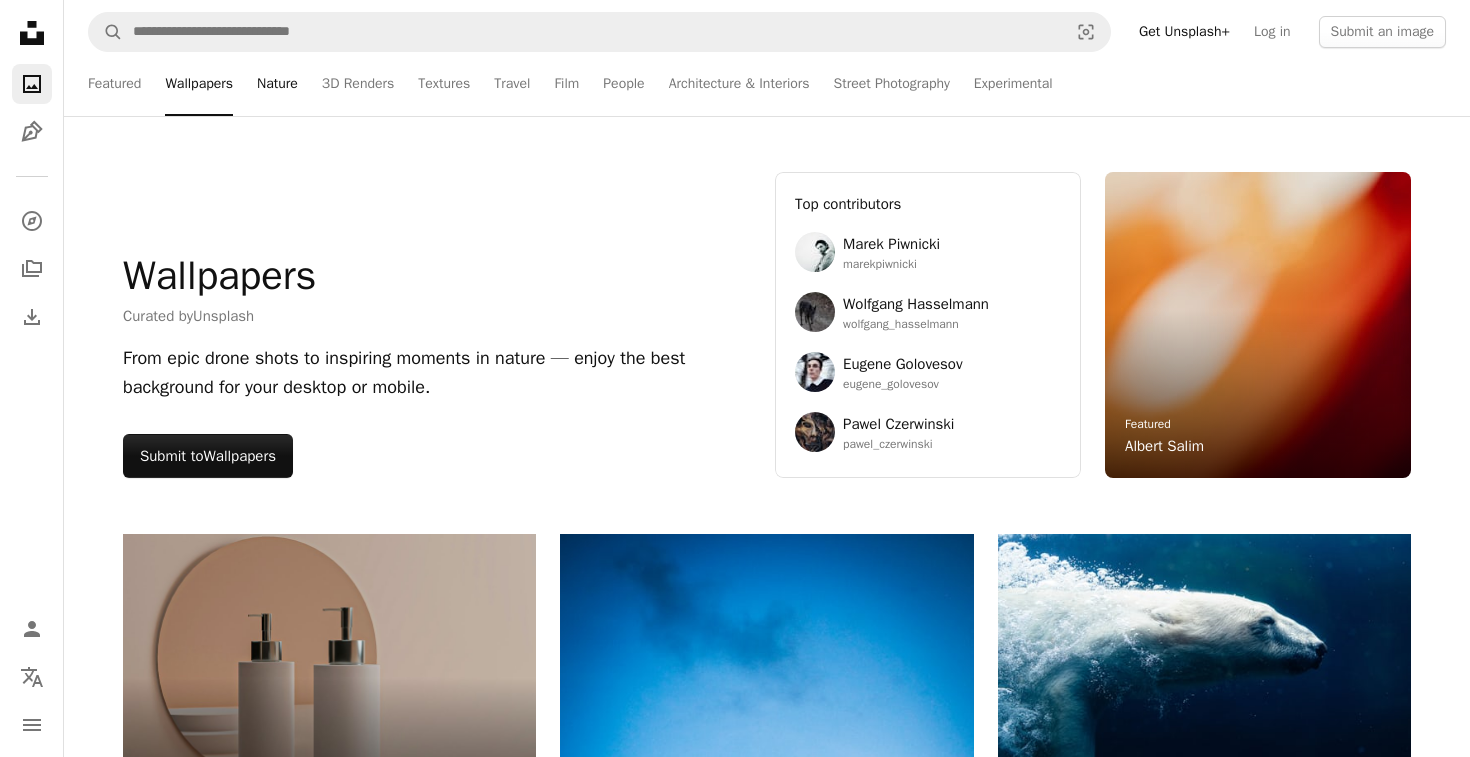 click on "Nature" at bounding box center [277, 84] 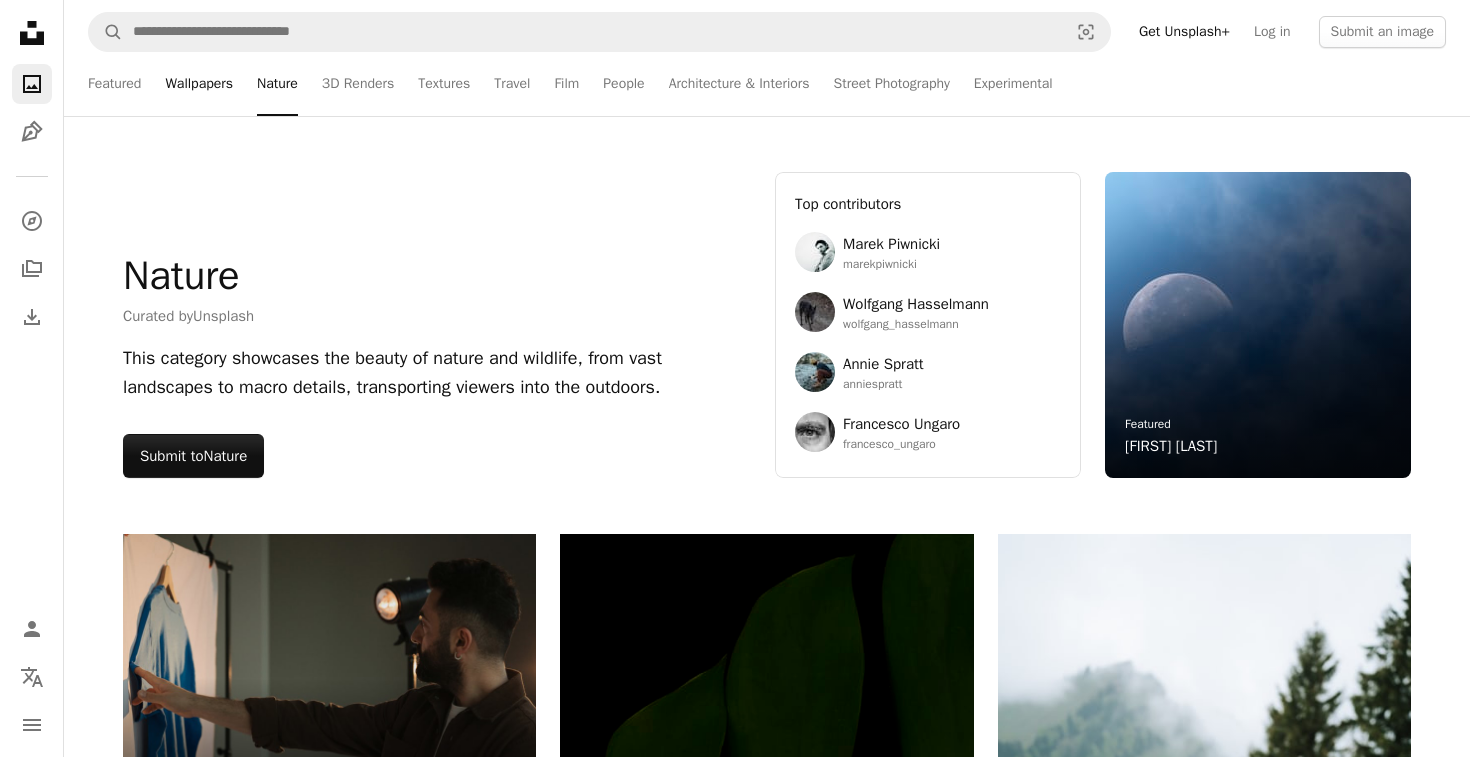 click on "Wallpapers" at bounding box center [199, 84] 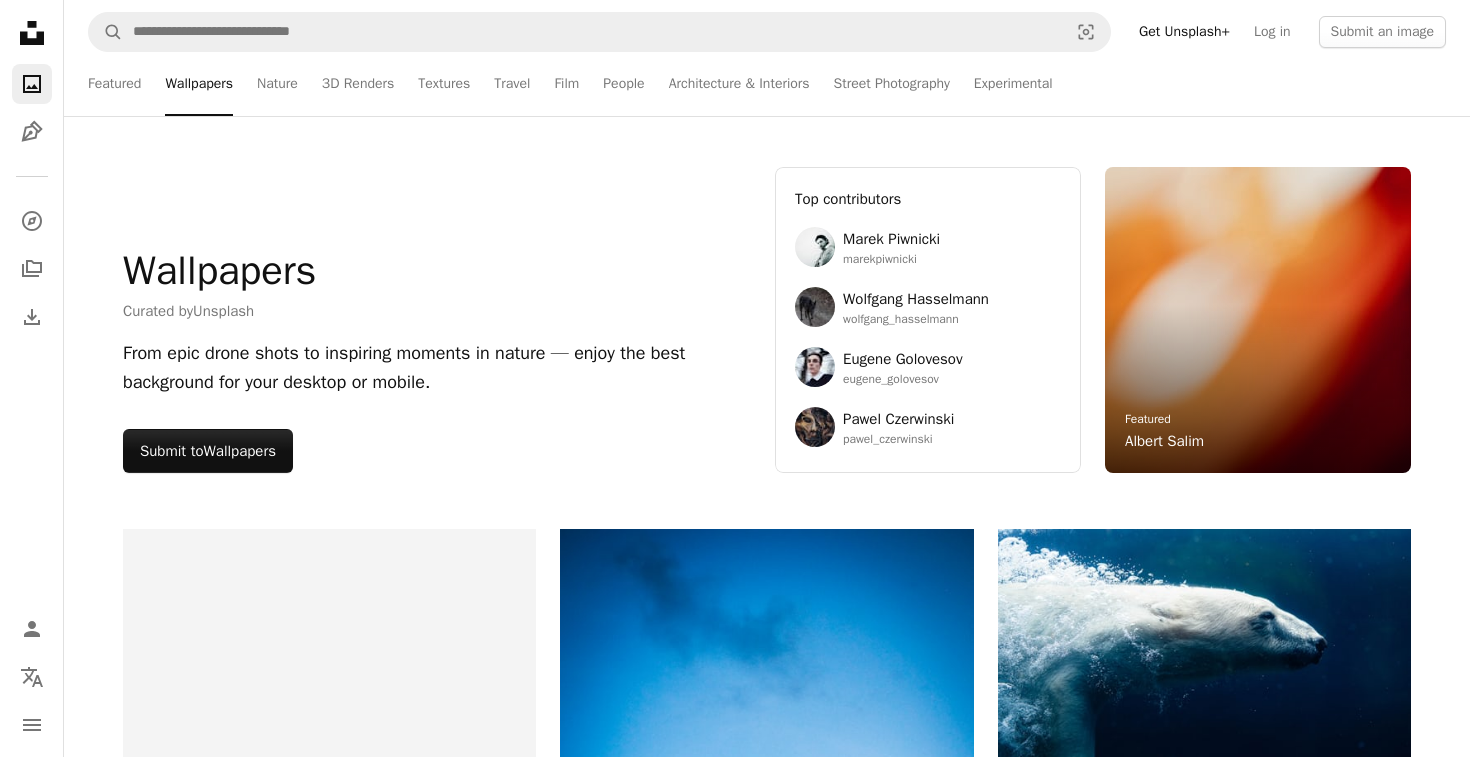scroll, scrollTop: 0, scrollLeft: 0, axis: both 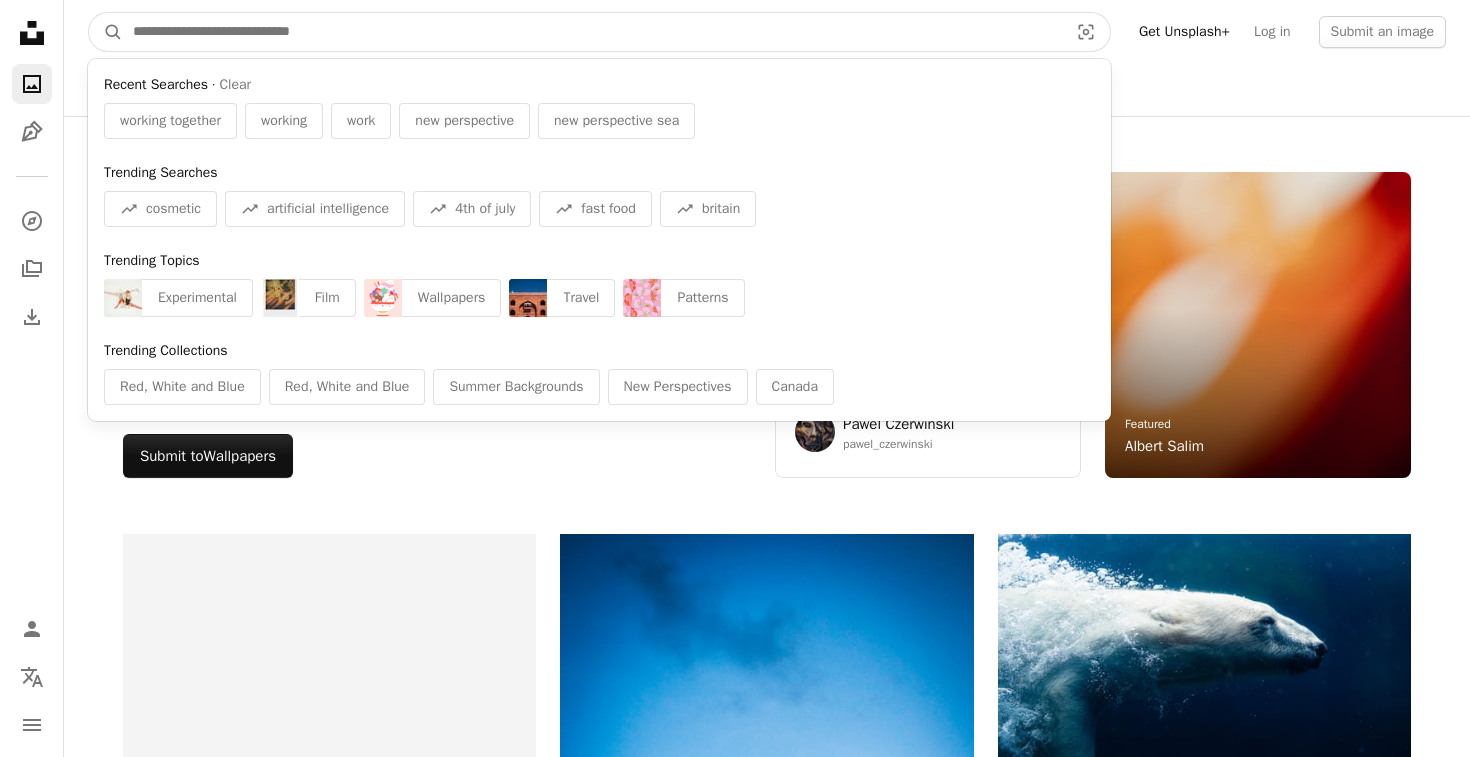 click at bounding box center (592, 32) 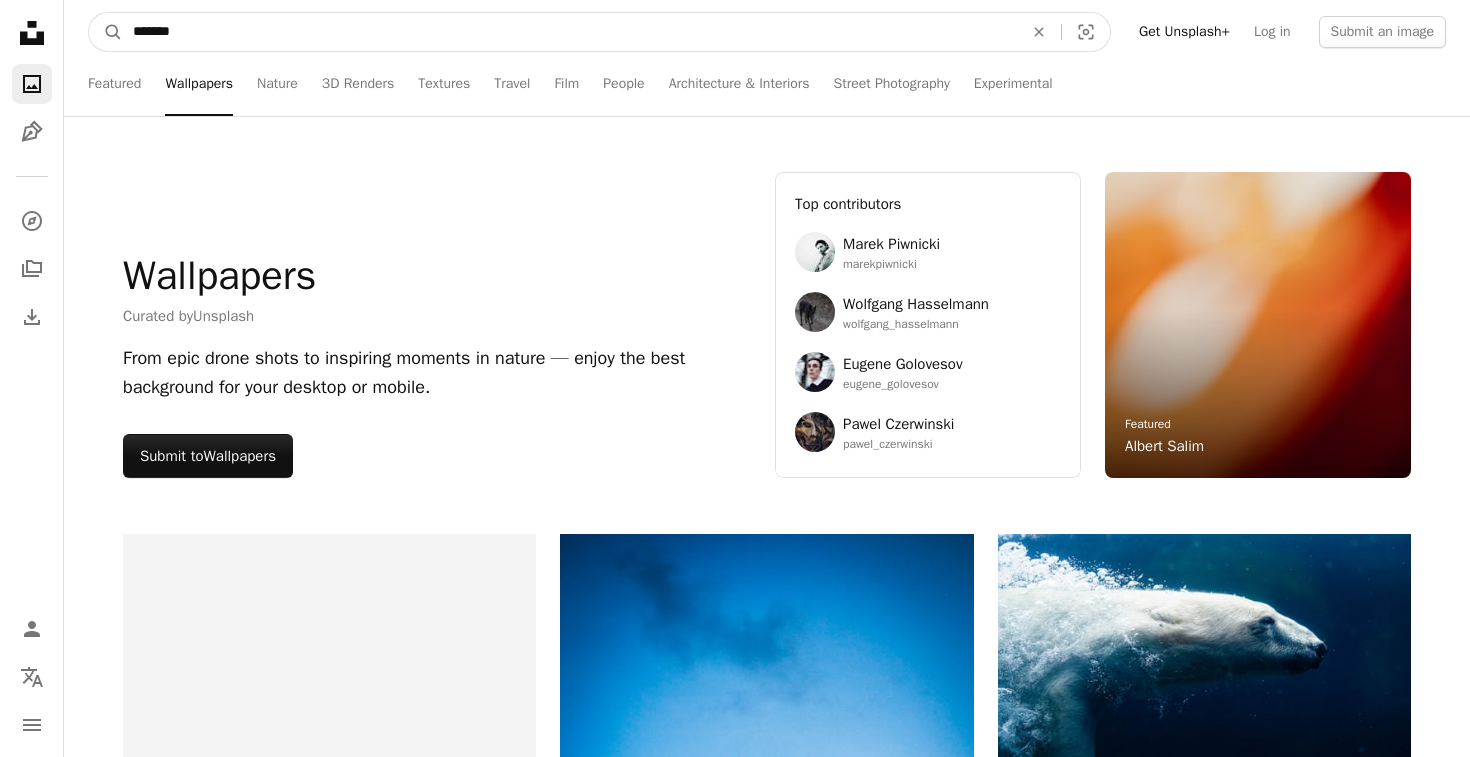 type on "*******" 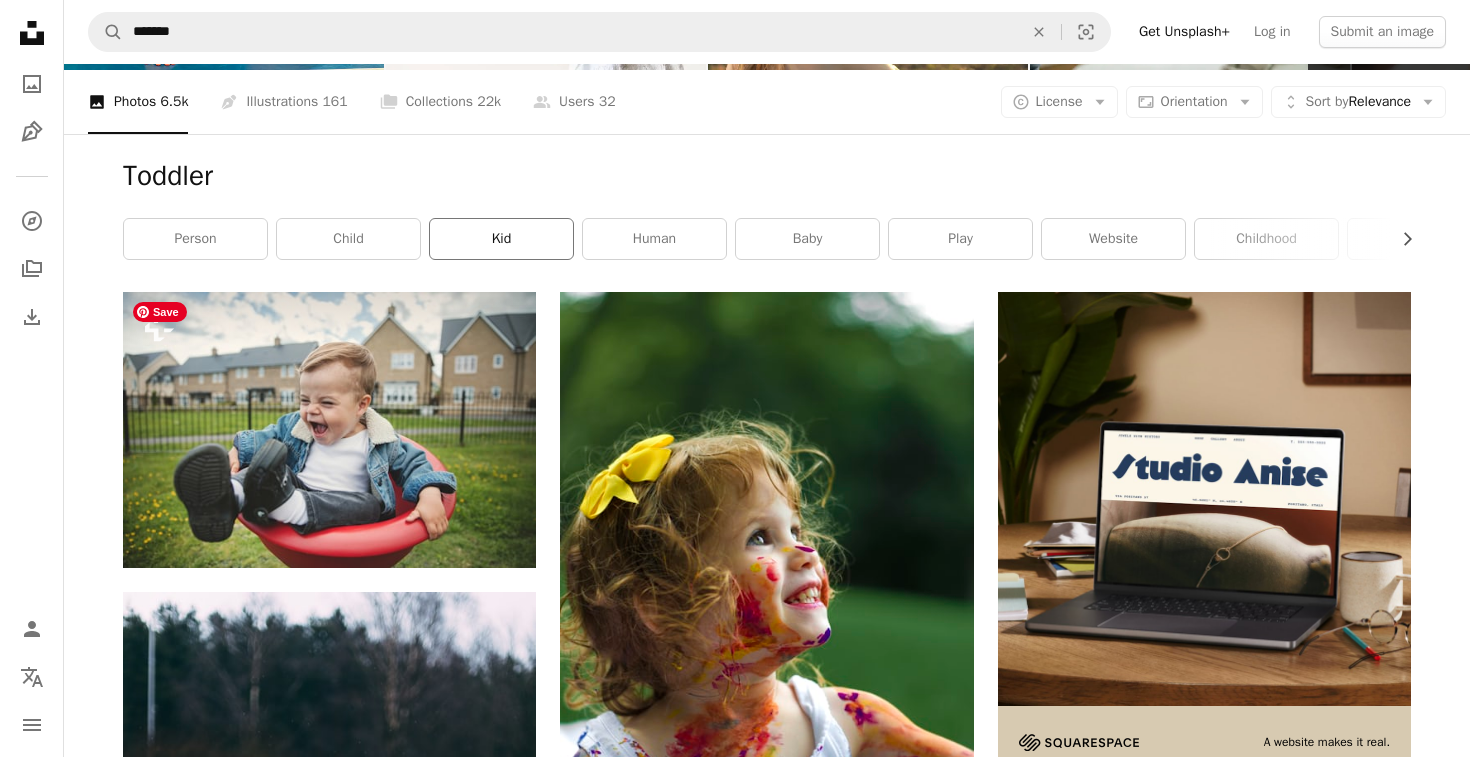 scroll, scrollTop: 286, scrollLeft: 0, axis: vertical 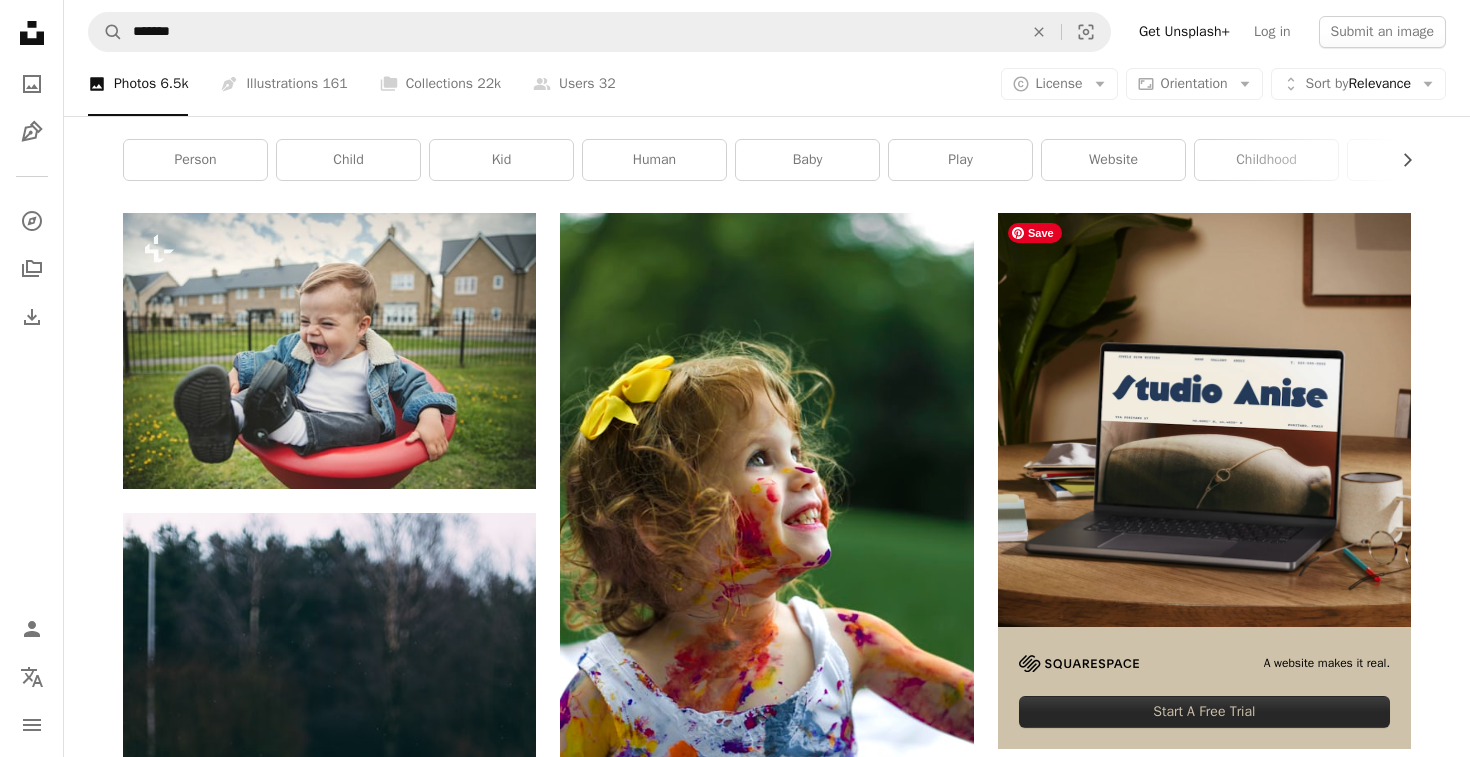 click at bounding box center (1204, 419) 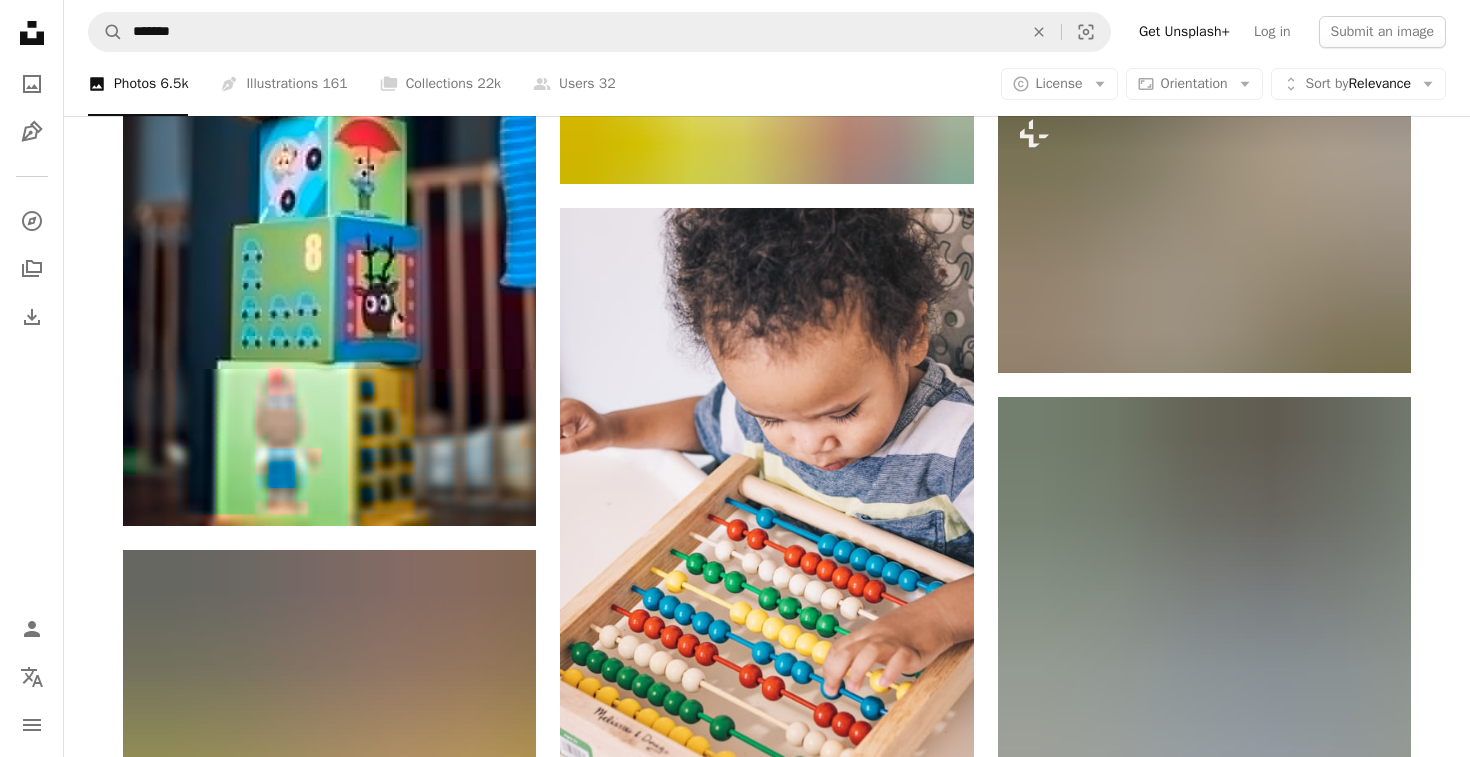 scroll, scrollTop: 1570, scrollLeft: 0, axis: vertical 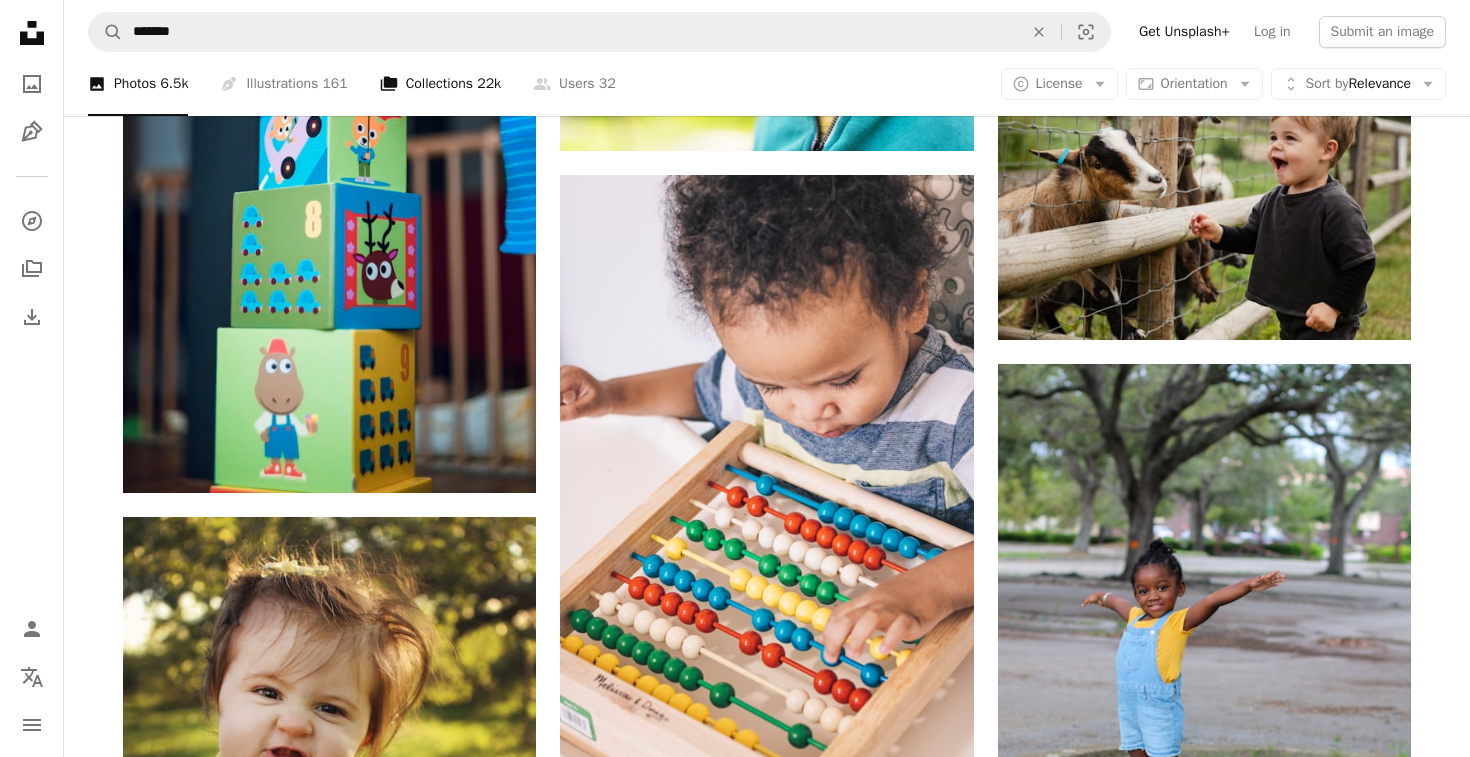 click on "A stack of folders Collections   22k" at bounding box center [440, 84] 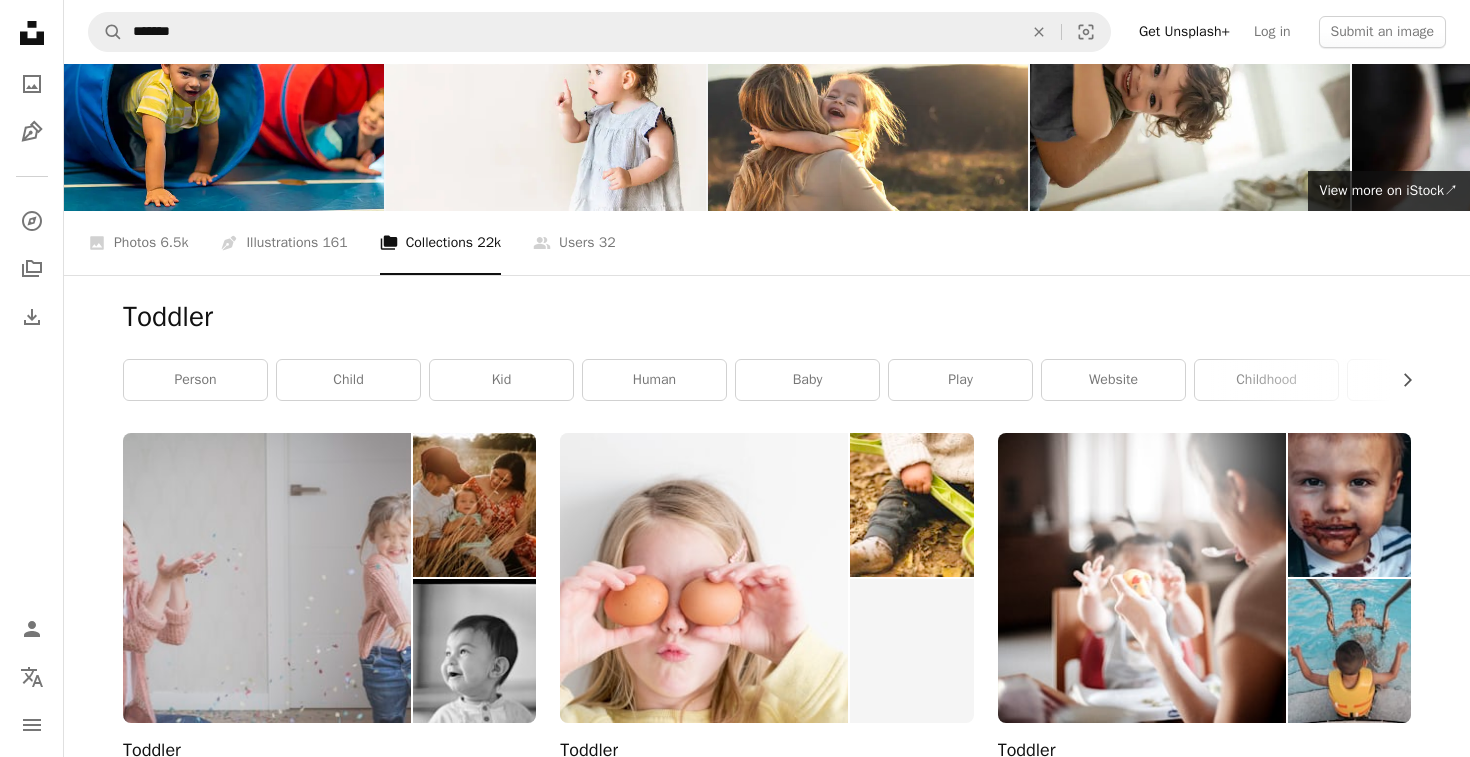 scroll, scrollTop: 89, scrollLeft: 0, axis: vertical 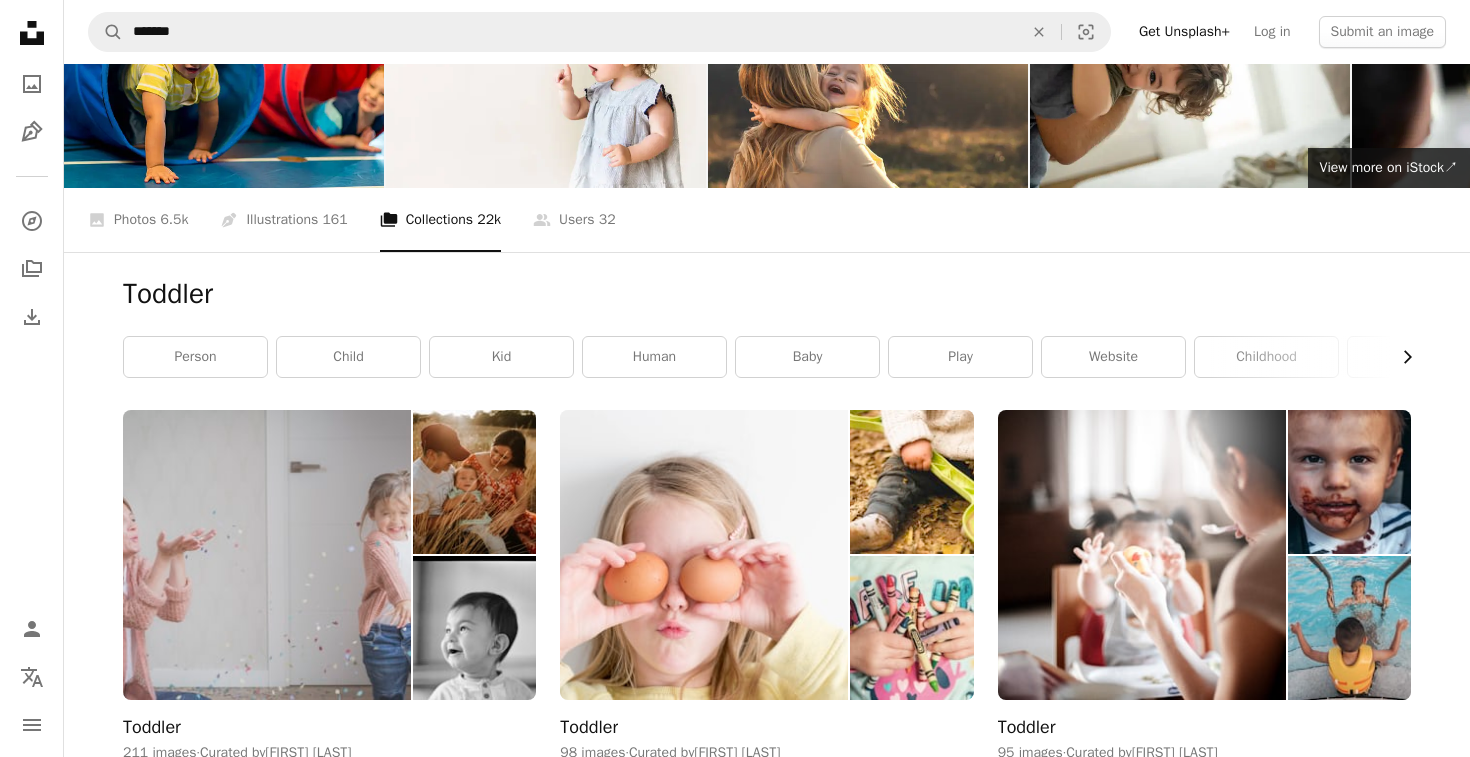 click on "Chevron right" 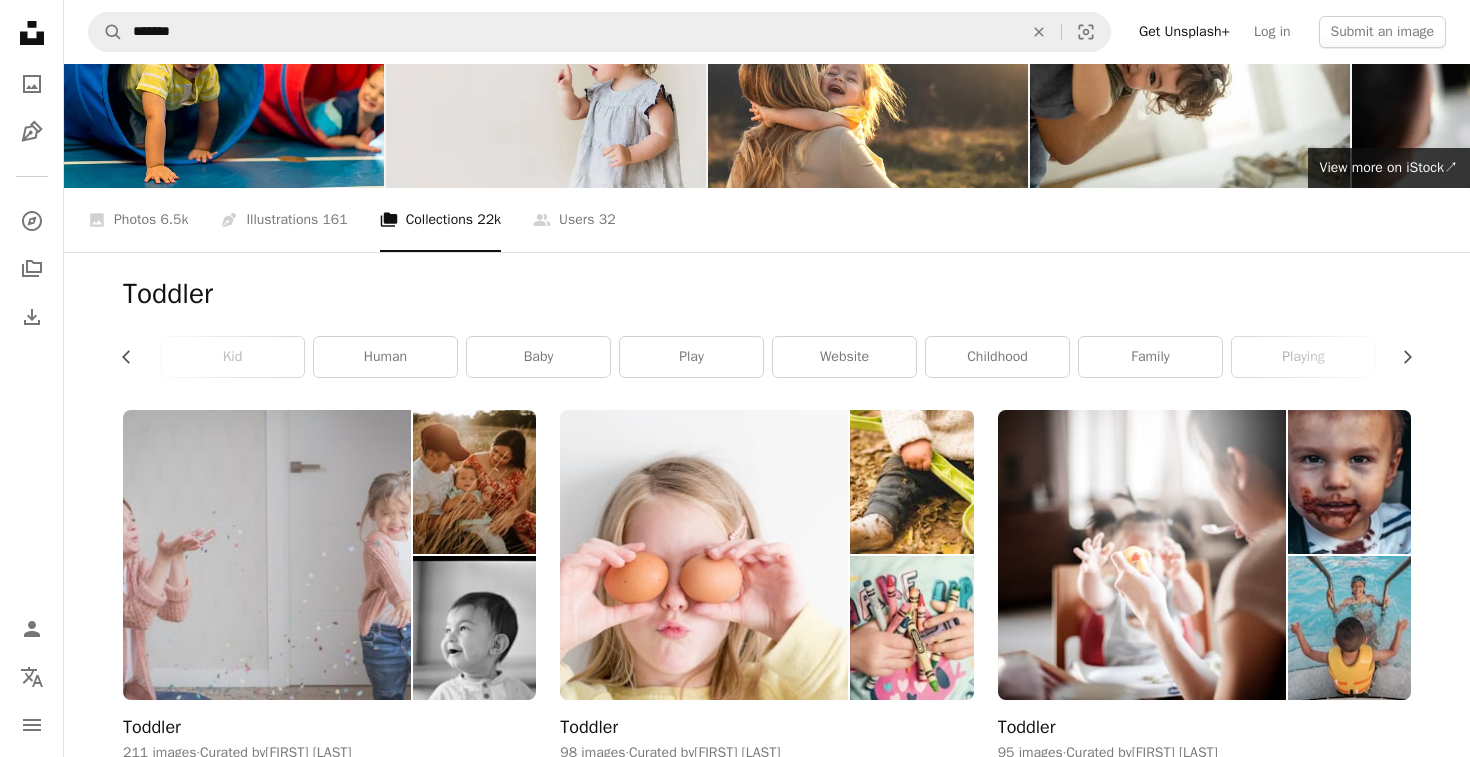 scroll, scrollTop: 0, scrollLeft: 300, axis: horizontal 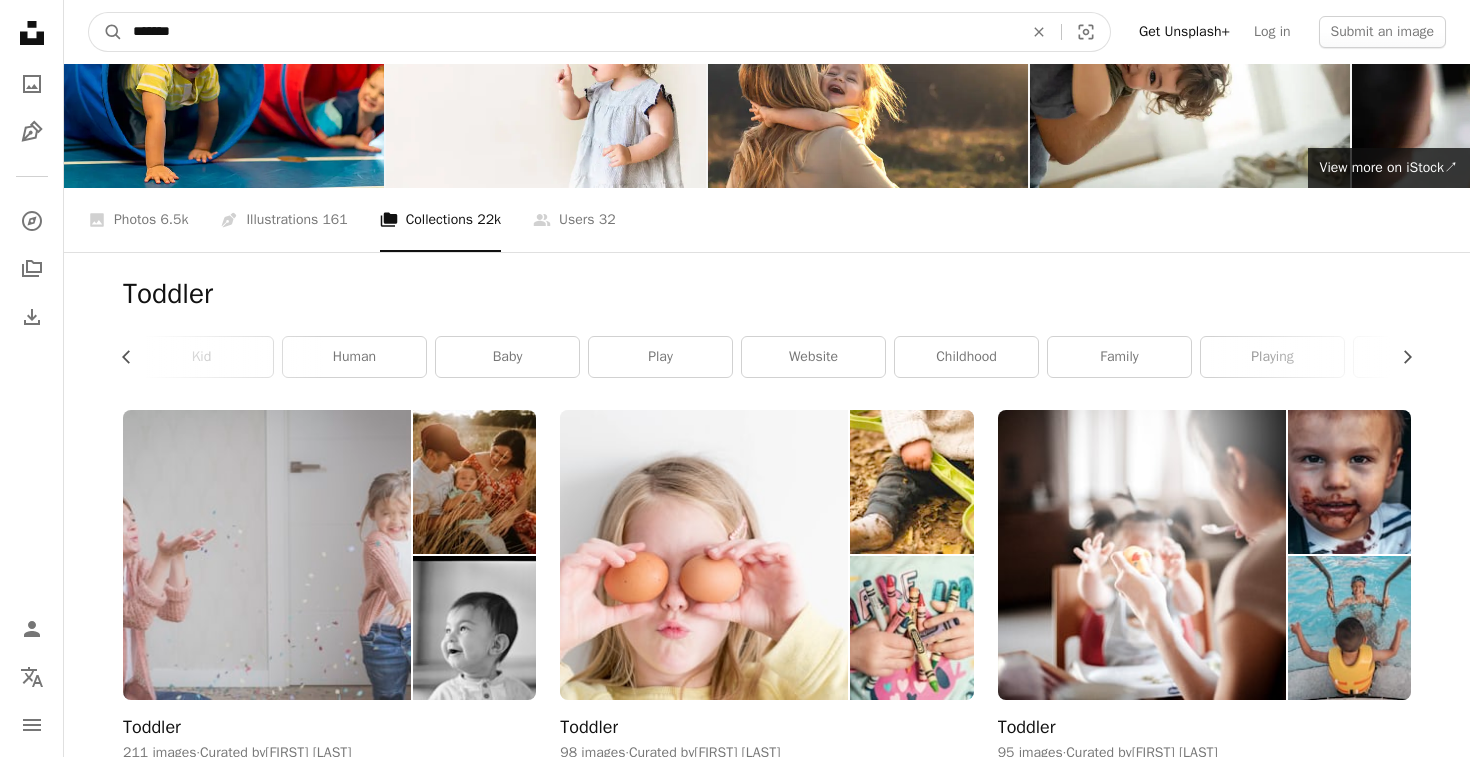 click on "*******" at bounding box center [570, 32] 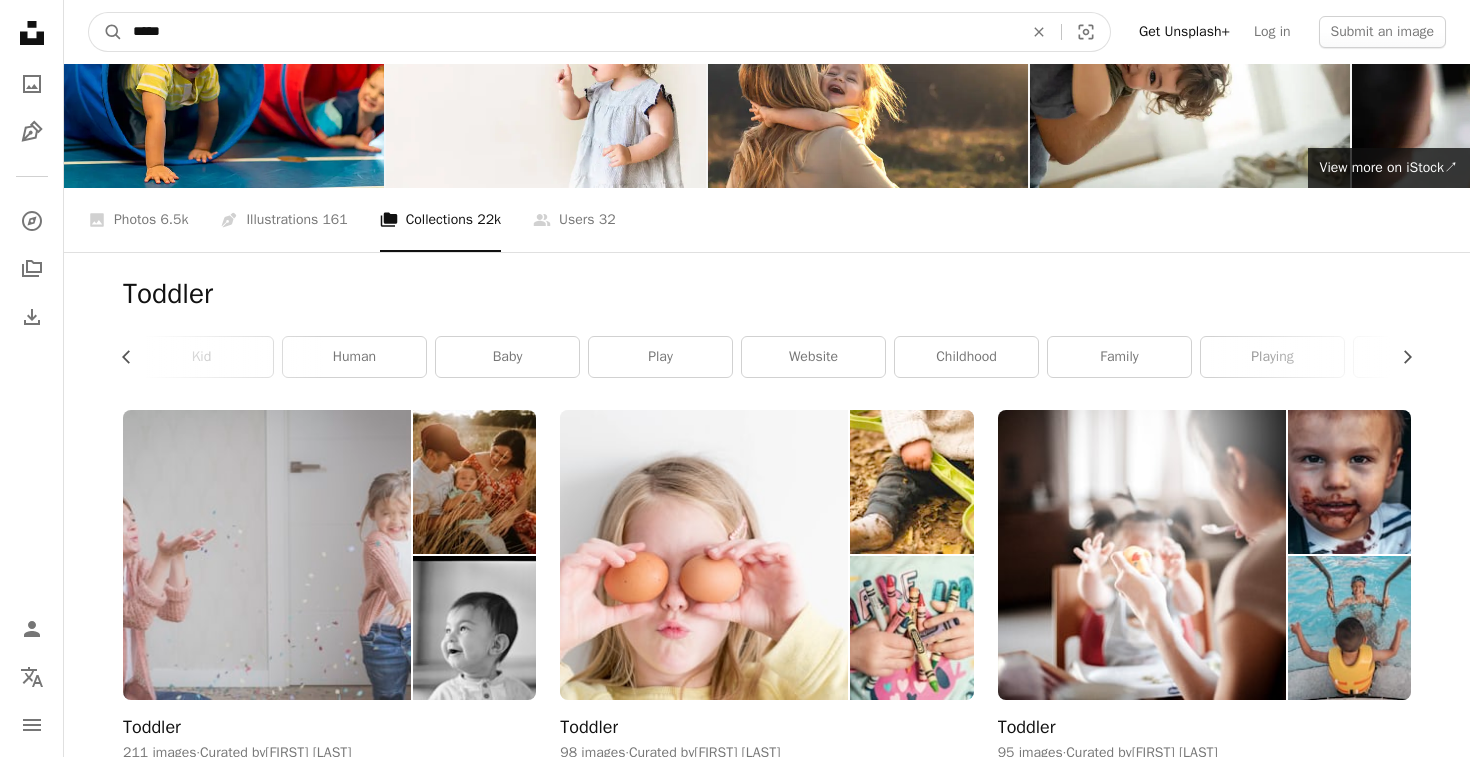 type on "******" 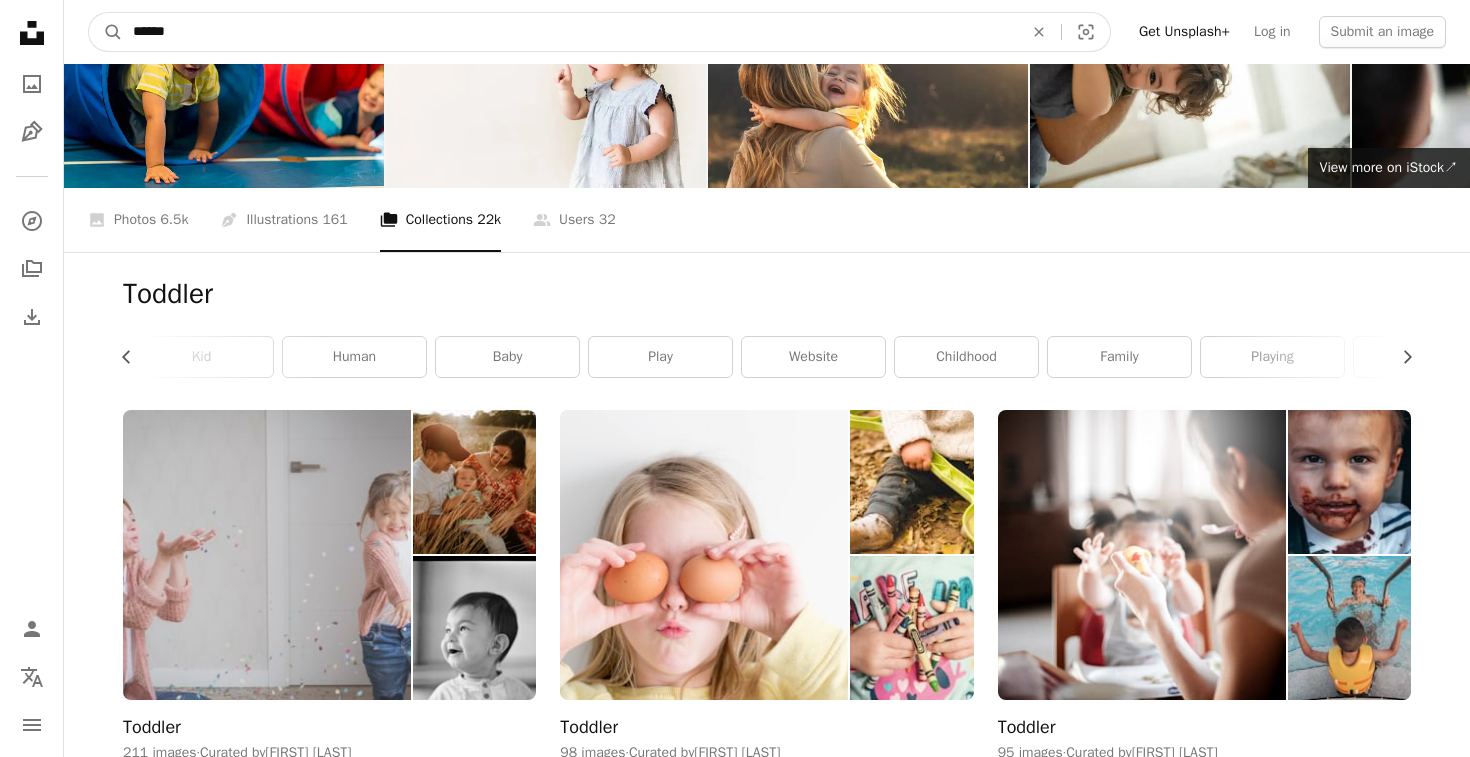 click on "A magnifying glass" at bounding box center [106, 32] 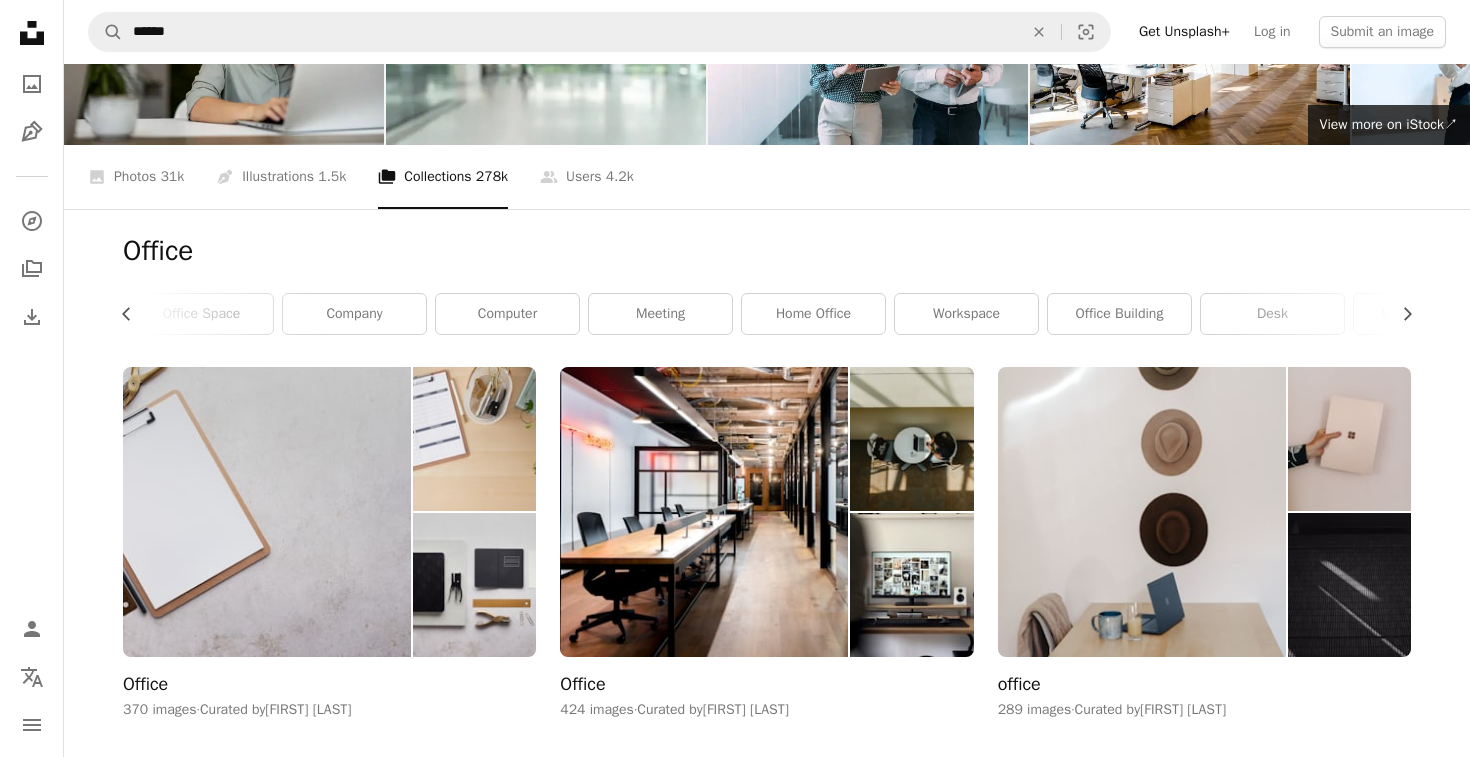 scroll, scrollTop: 148, scrollLeft: 0, axis: vertical 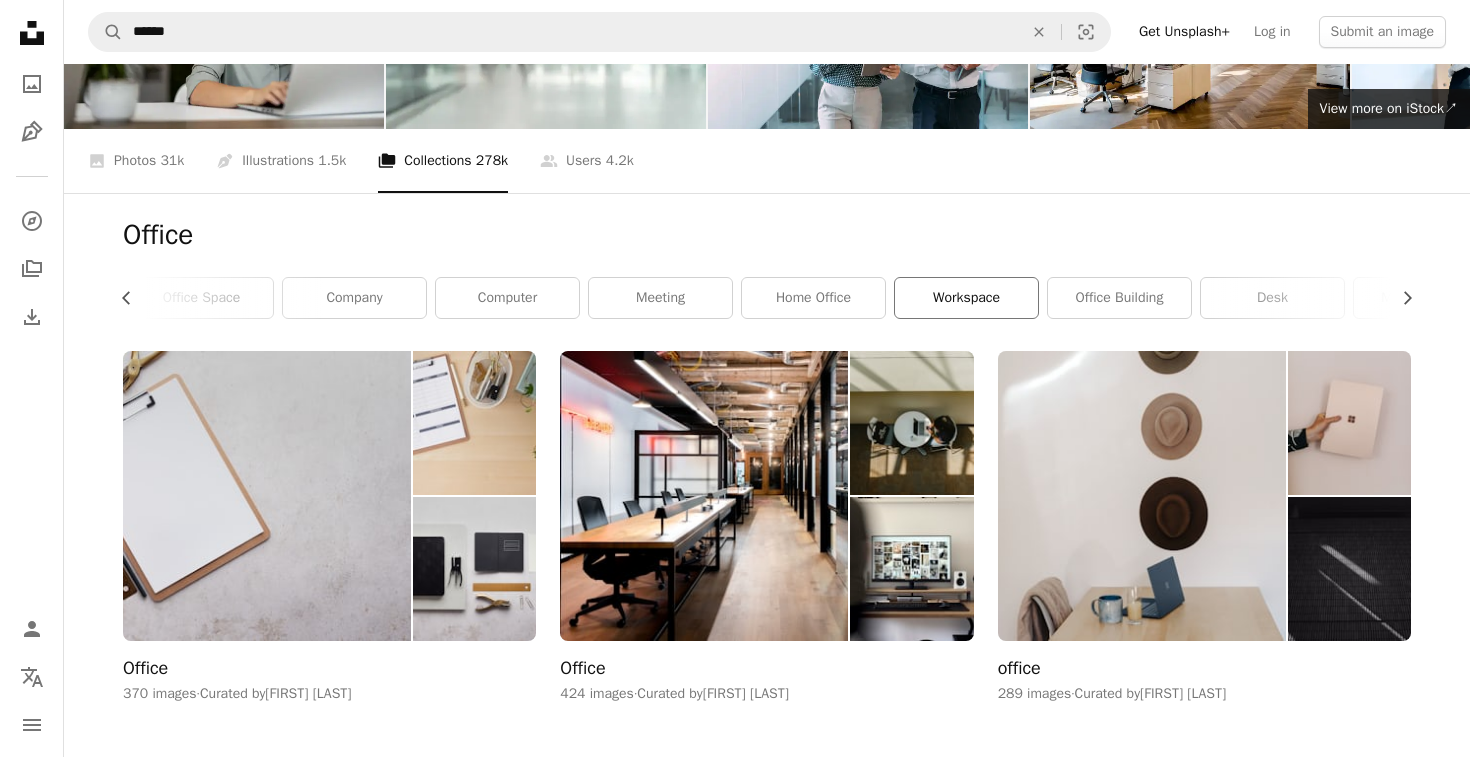 click on "workspace" at bounding box center [966, 298] 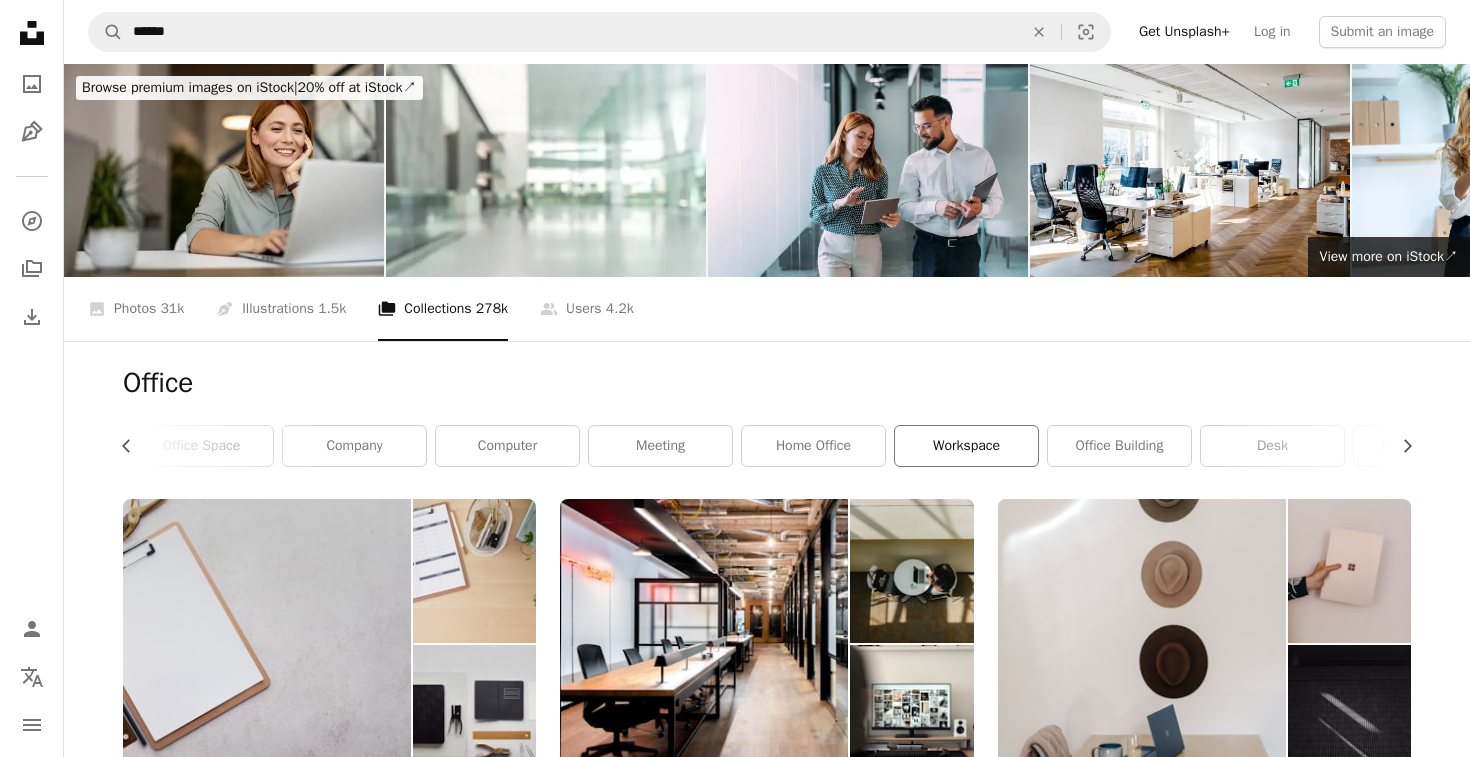 scroll, scrollTop: 0, scrollLeft: 0, axis: both 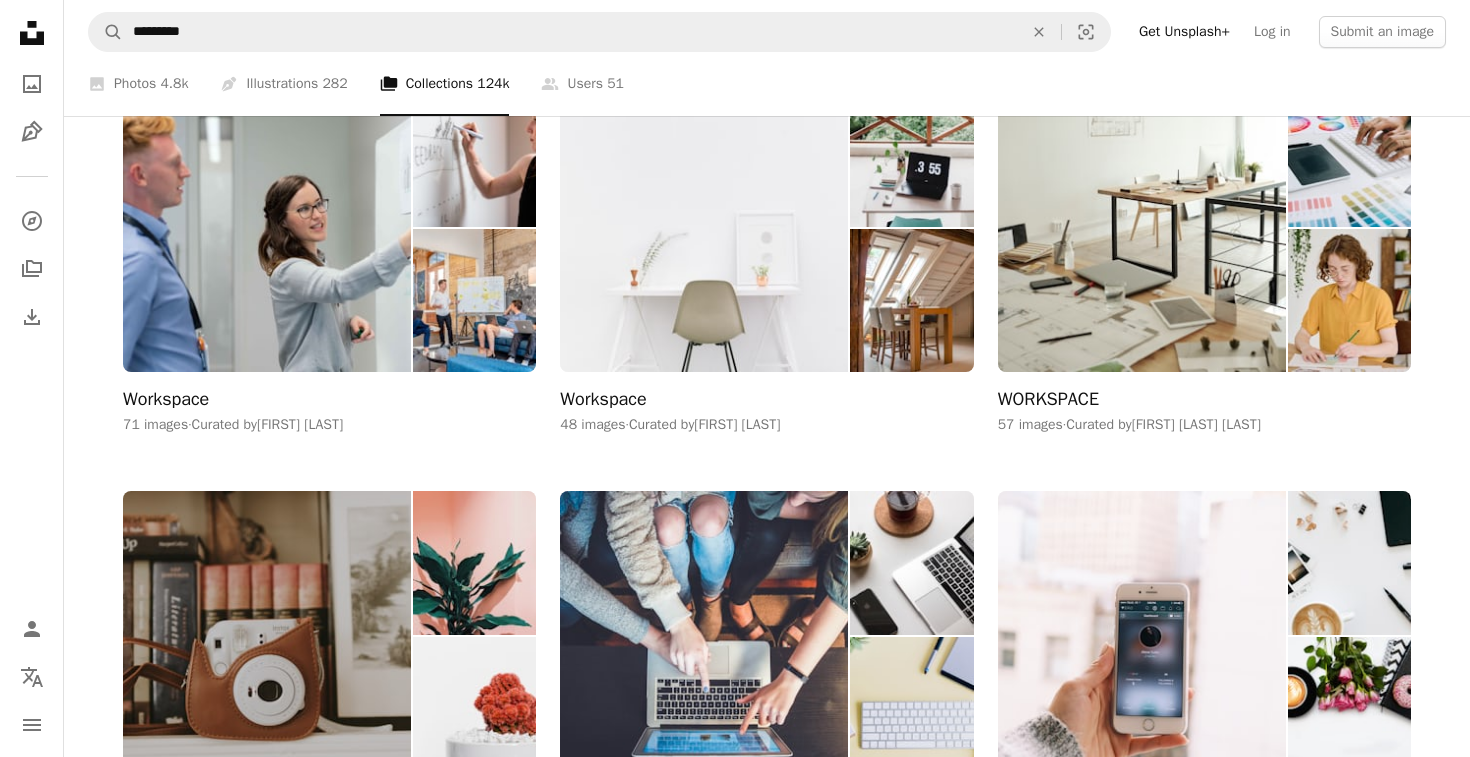 click on "[NUMBER] images · Curated by [FIRST] [LAST]" at bounding box center (329, 259) 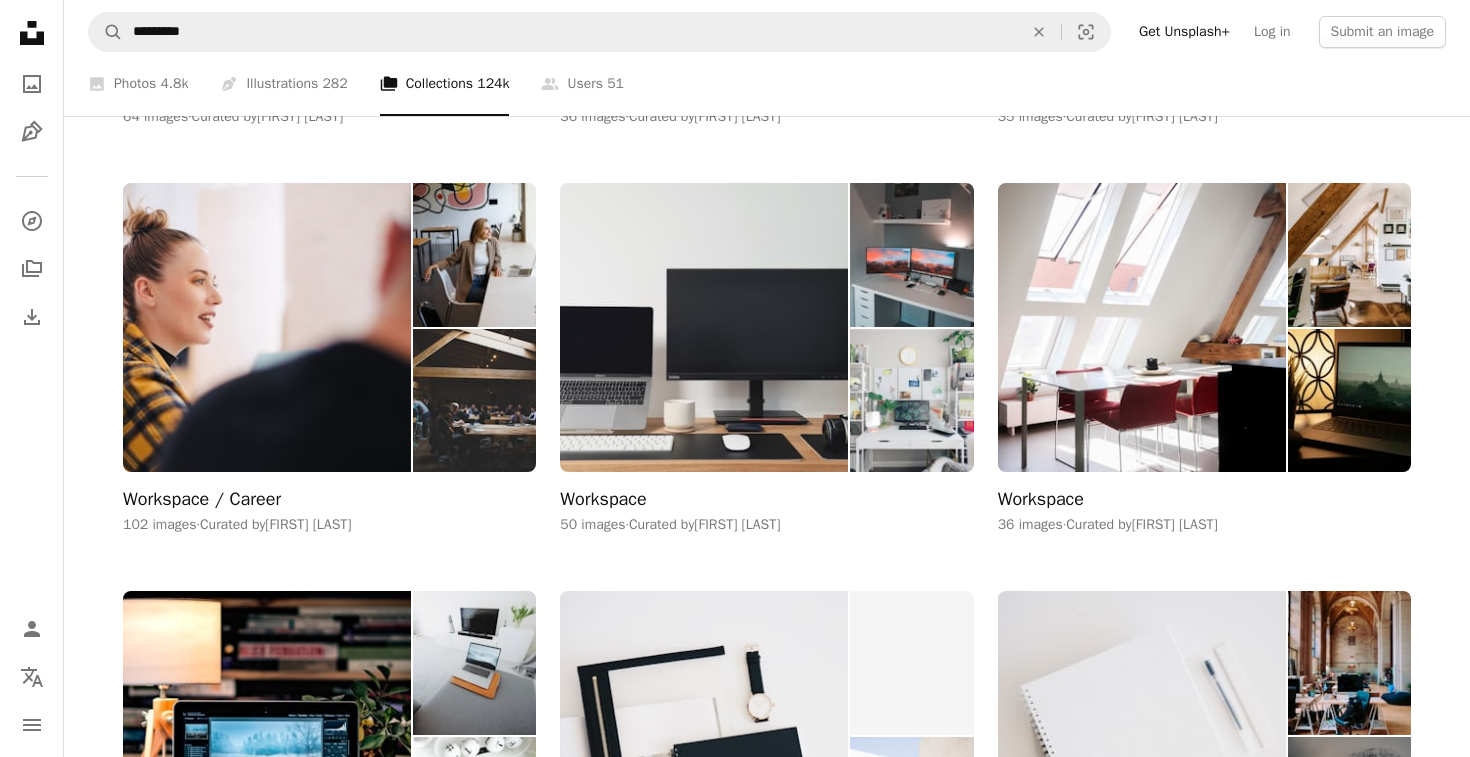 scroll, scrollTop: 9284, scrollLeft: 0, axis: vertical 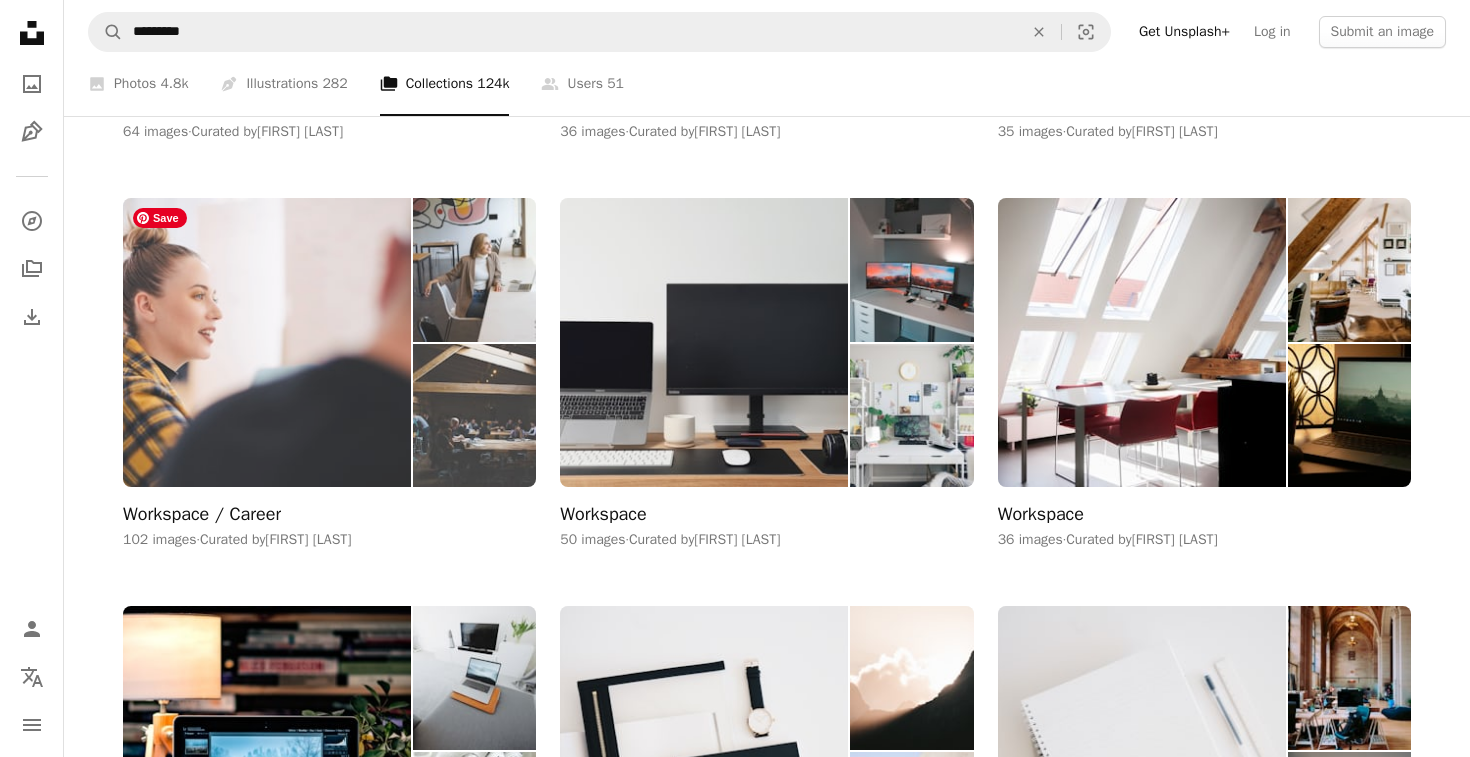 click at bounding box center [267, 342] 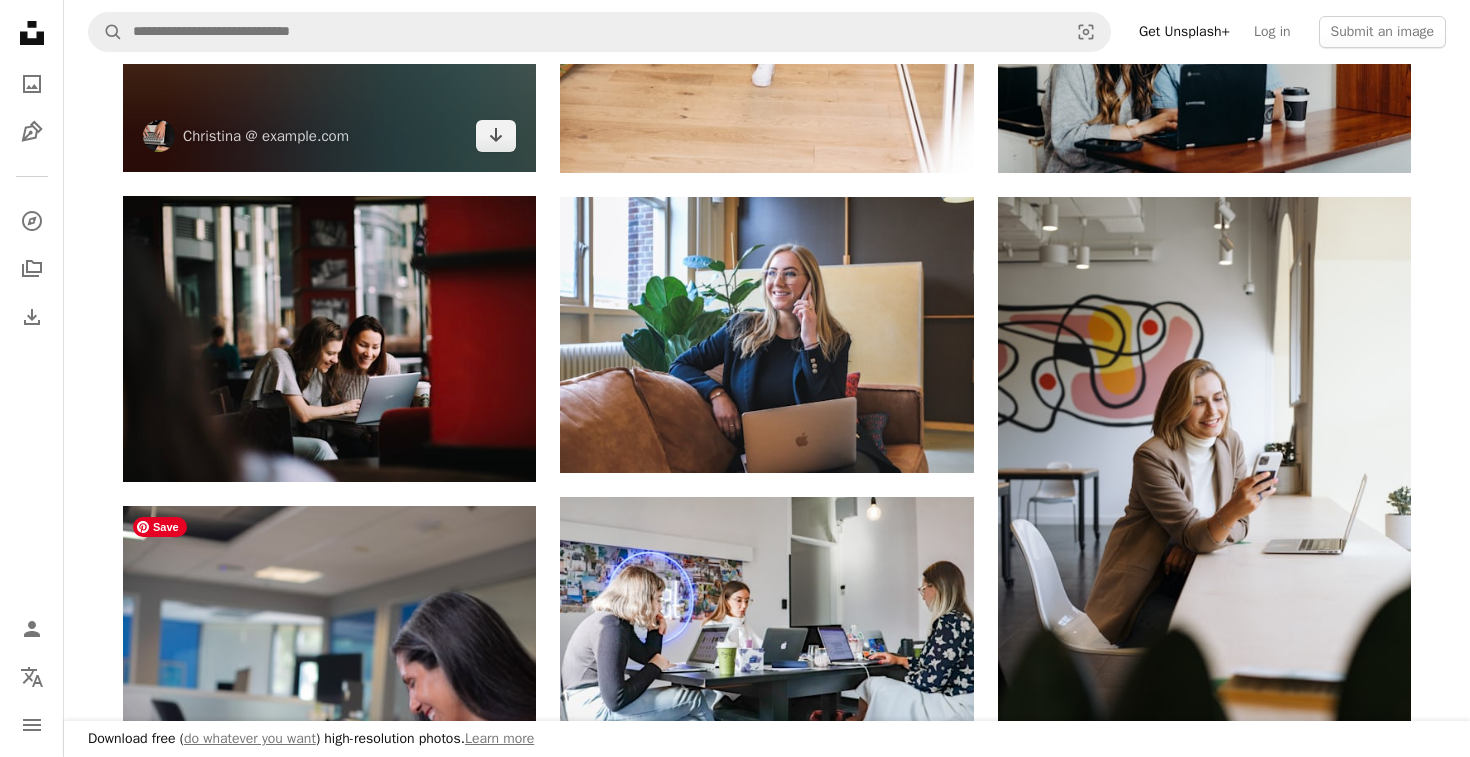 scroll, scrollTop: 1509, scrollLeft: 0, axis: vertical 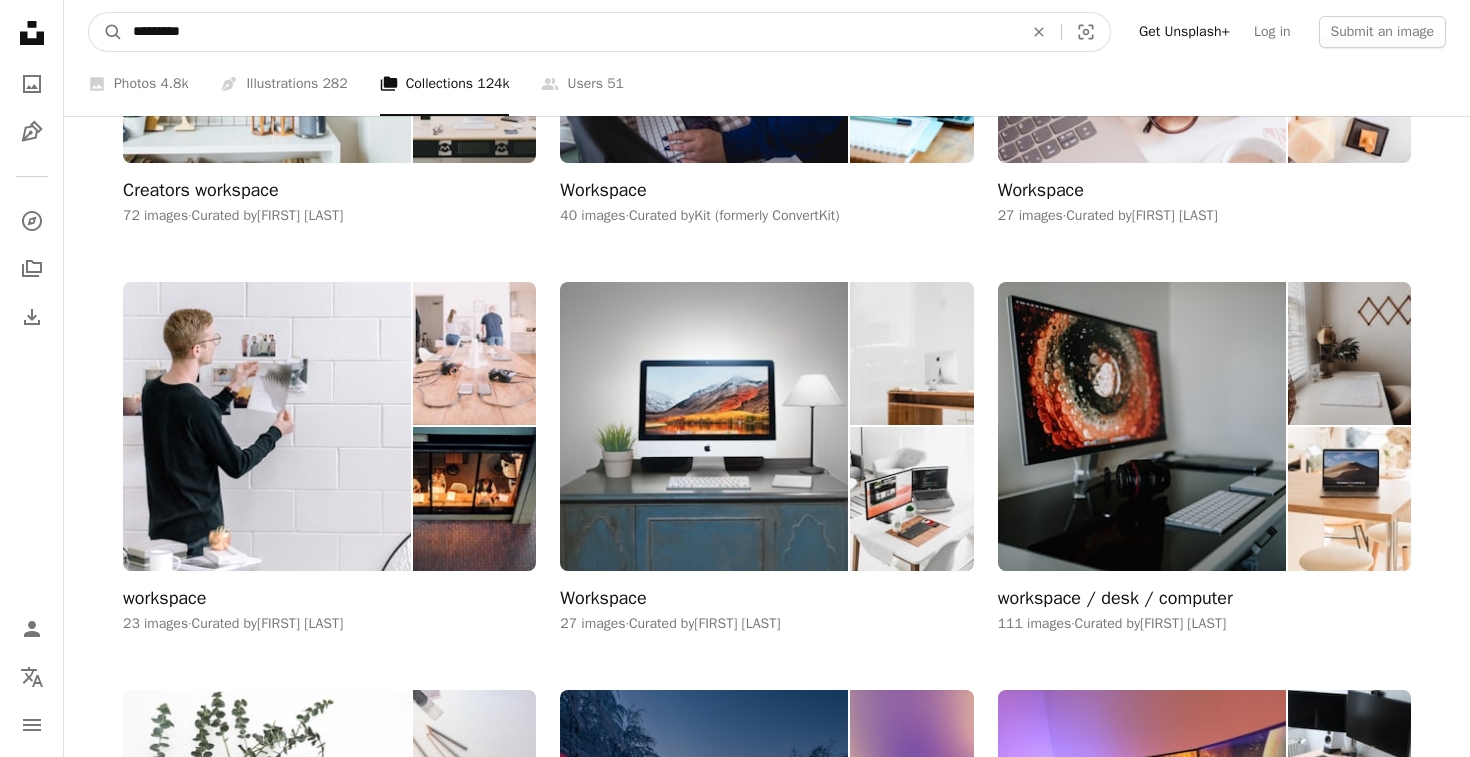 click on "*********" at bounding box center [570, 32] 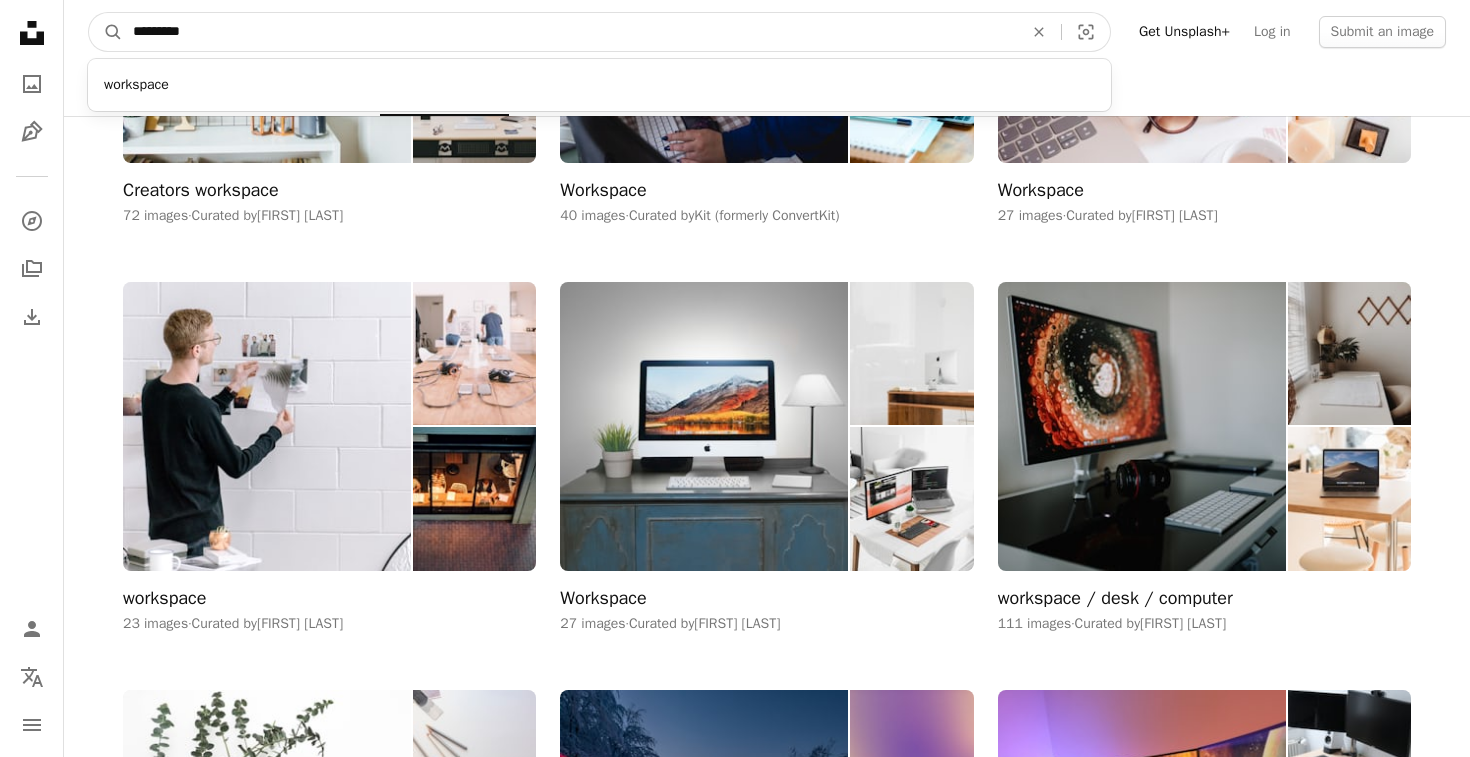 click on "A magnifying glass" at bounding box center [106, 32] 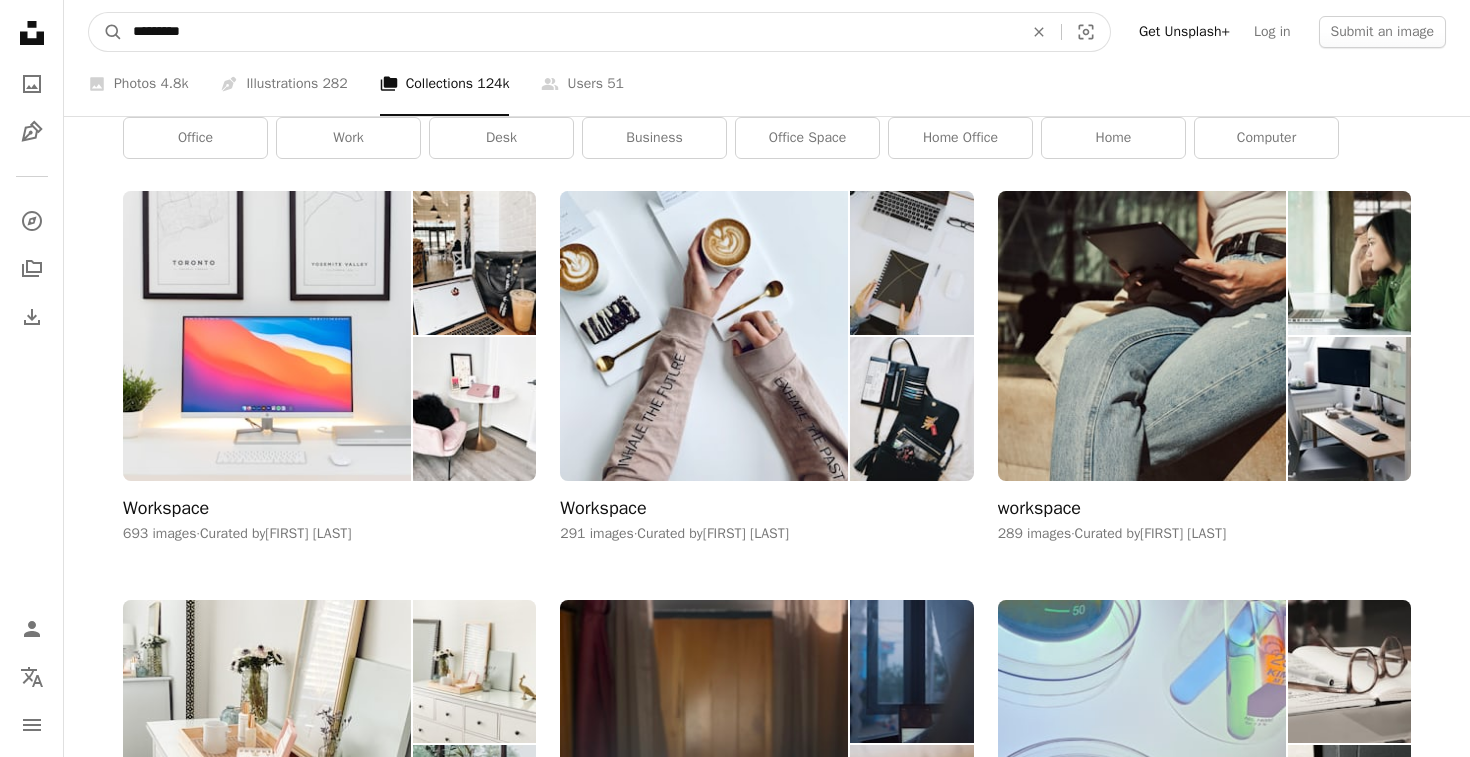 scroll, scrollTop: 0, scrollLeft: 0, axis: both 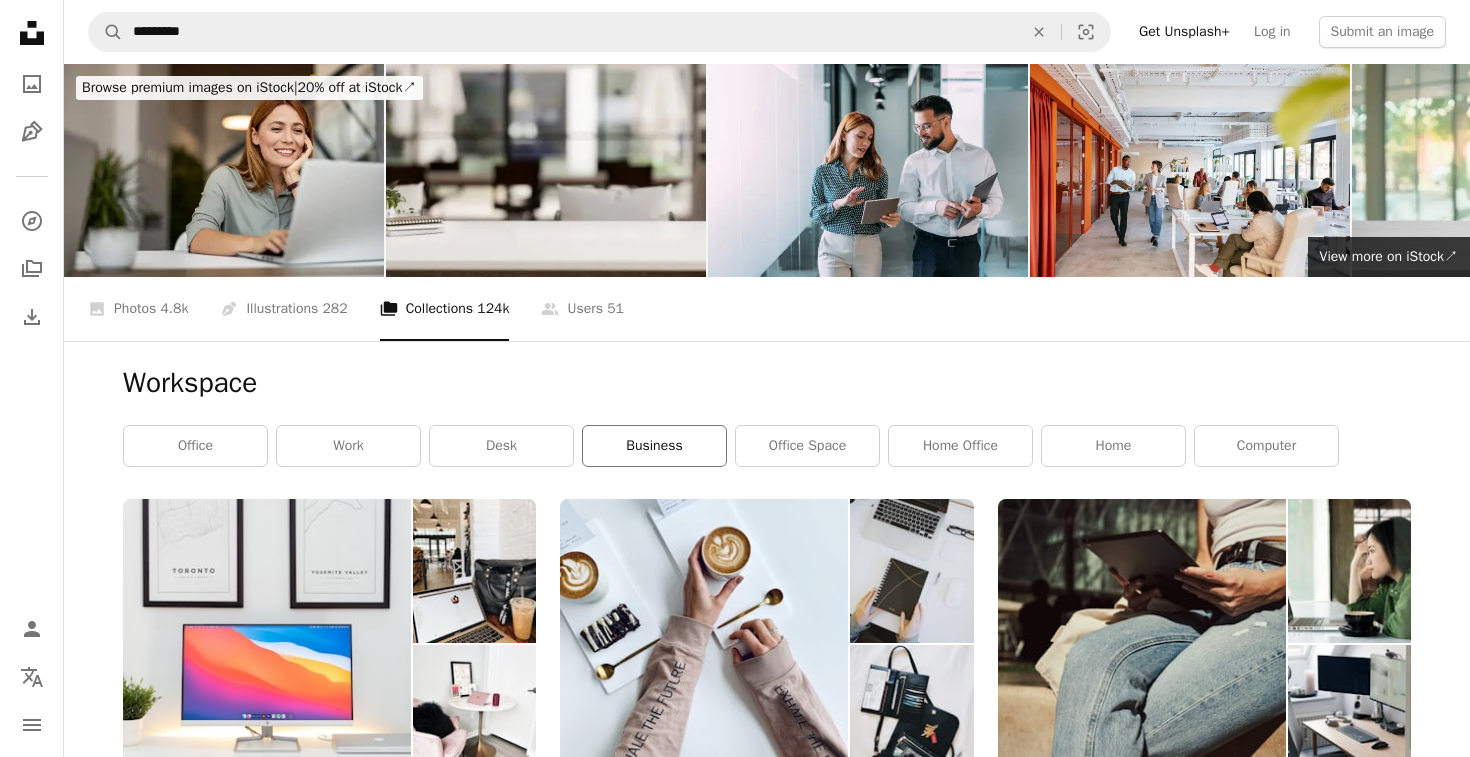 click on "business" at bounding box center [654, 446] 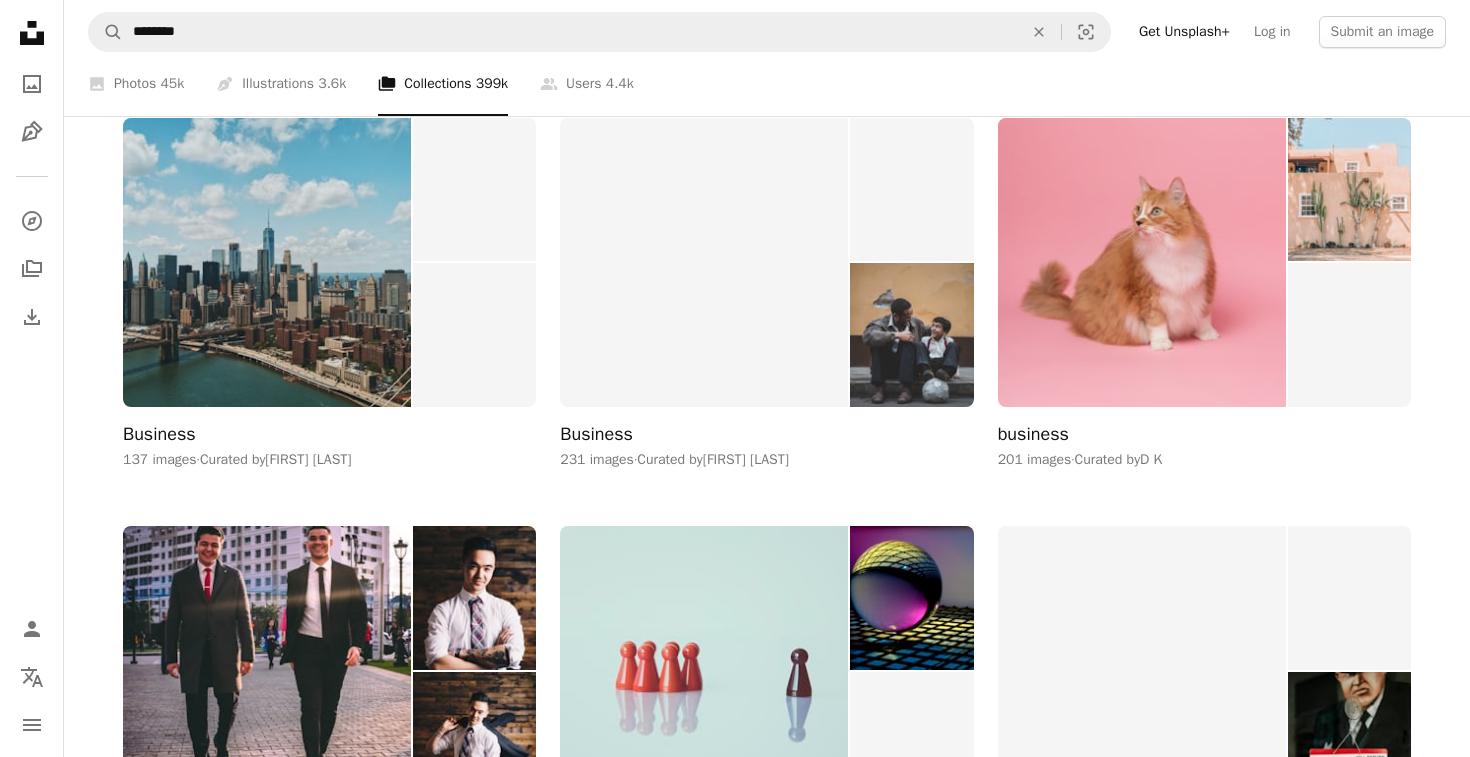 scroll, scrollTop: 2610, scrollLeft: 0, axis: vertical 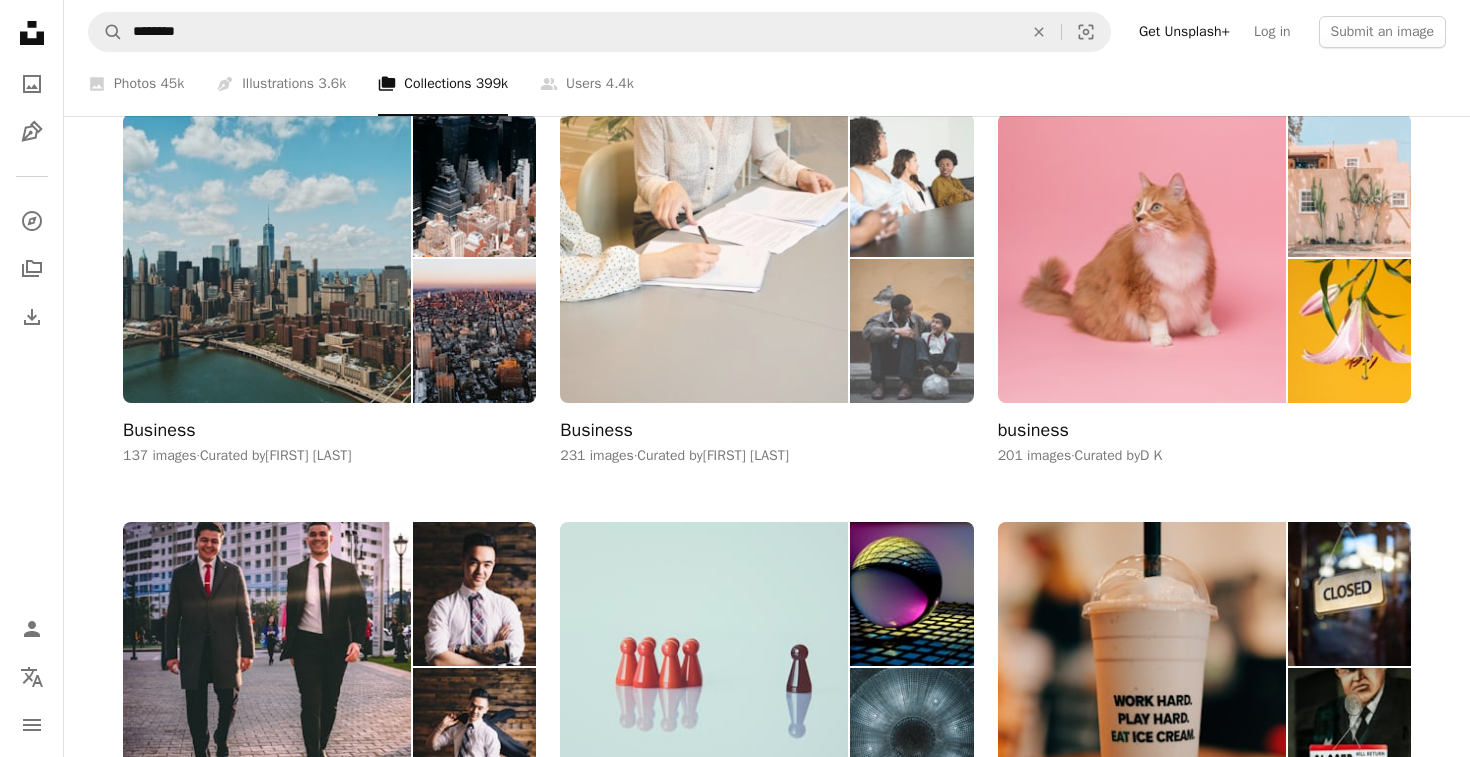 click on "Business" at bounding box center [596, 431] 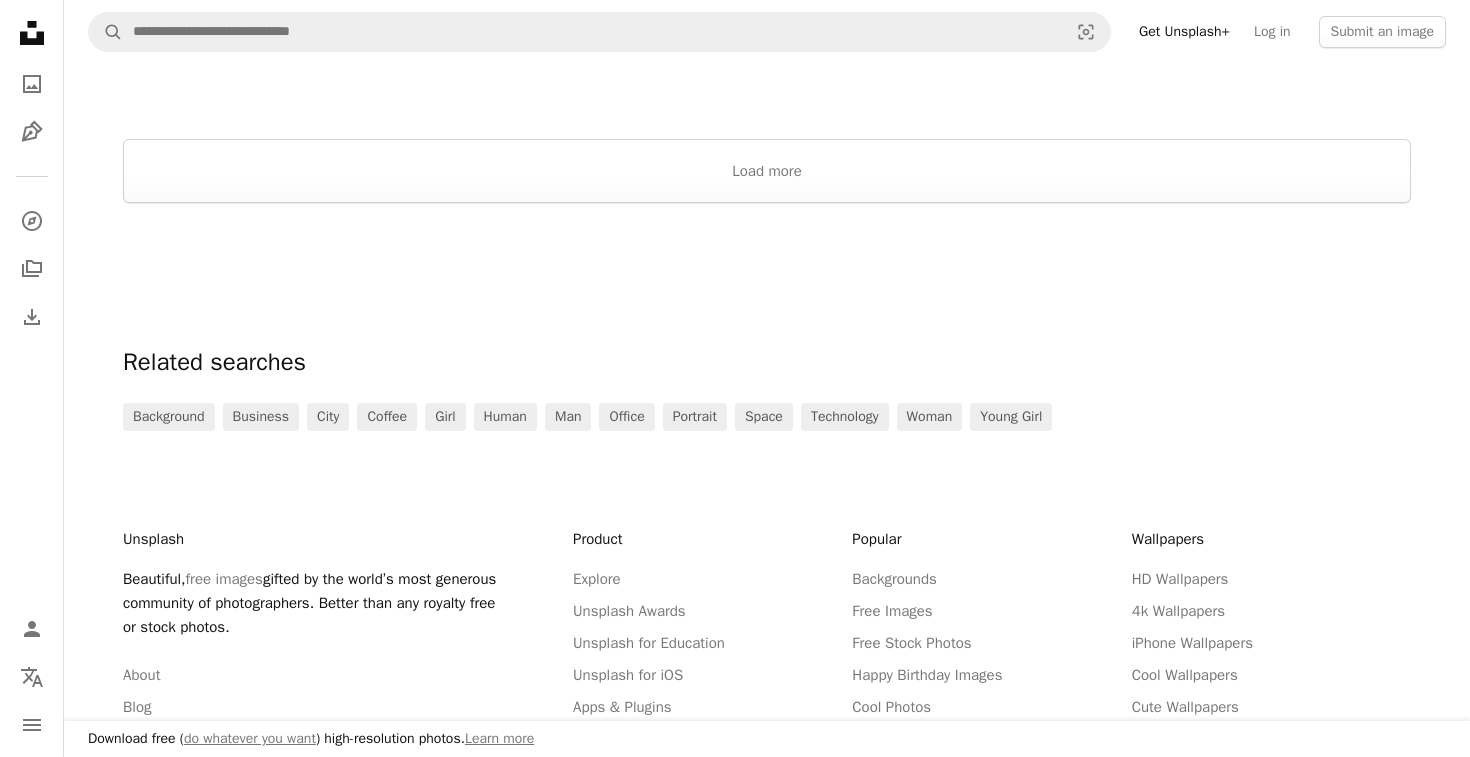 scroll, scrollTop: 3229, scrollLeft: 0, axis: vertical 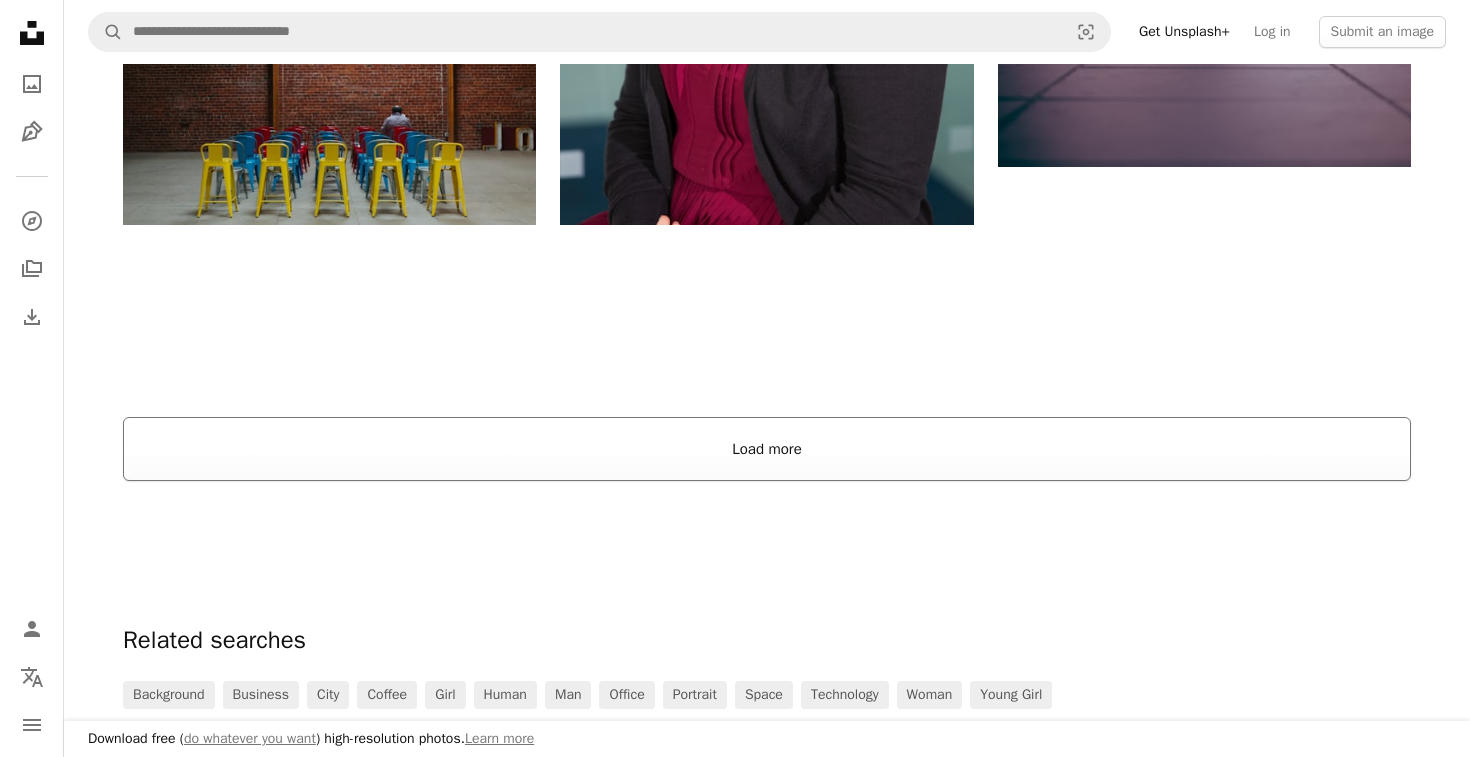 click on "Load more" at bounding box center (767, 449) 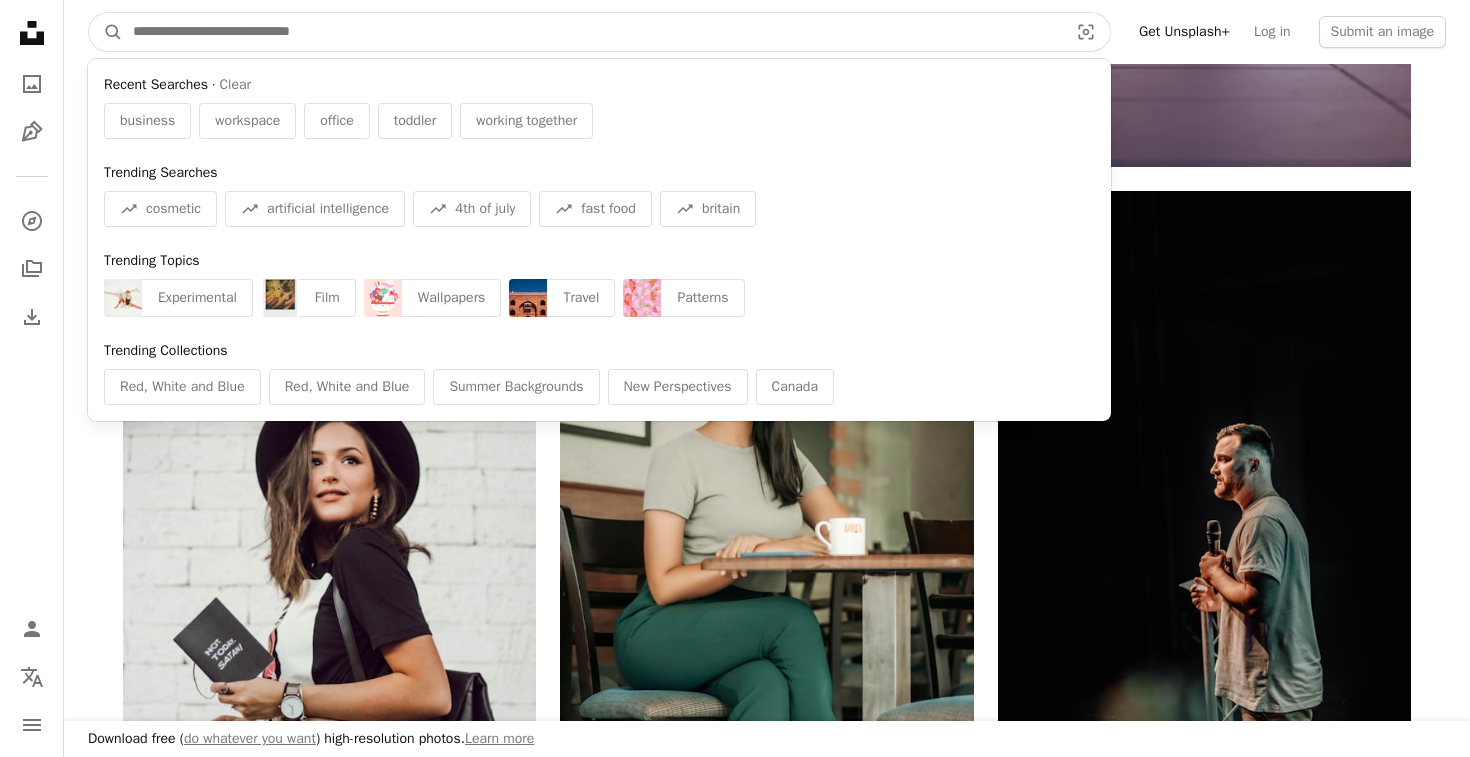 click at bounding box center [592, 32] 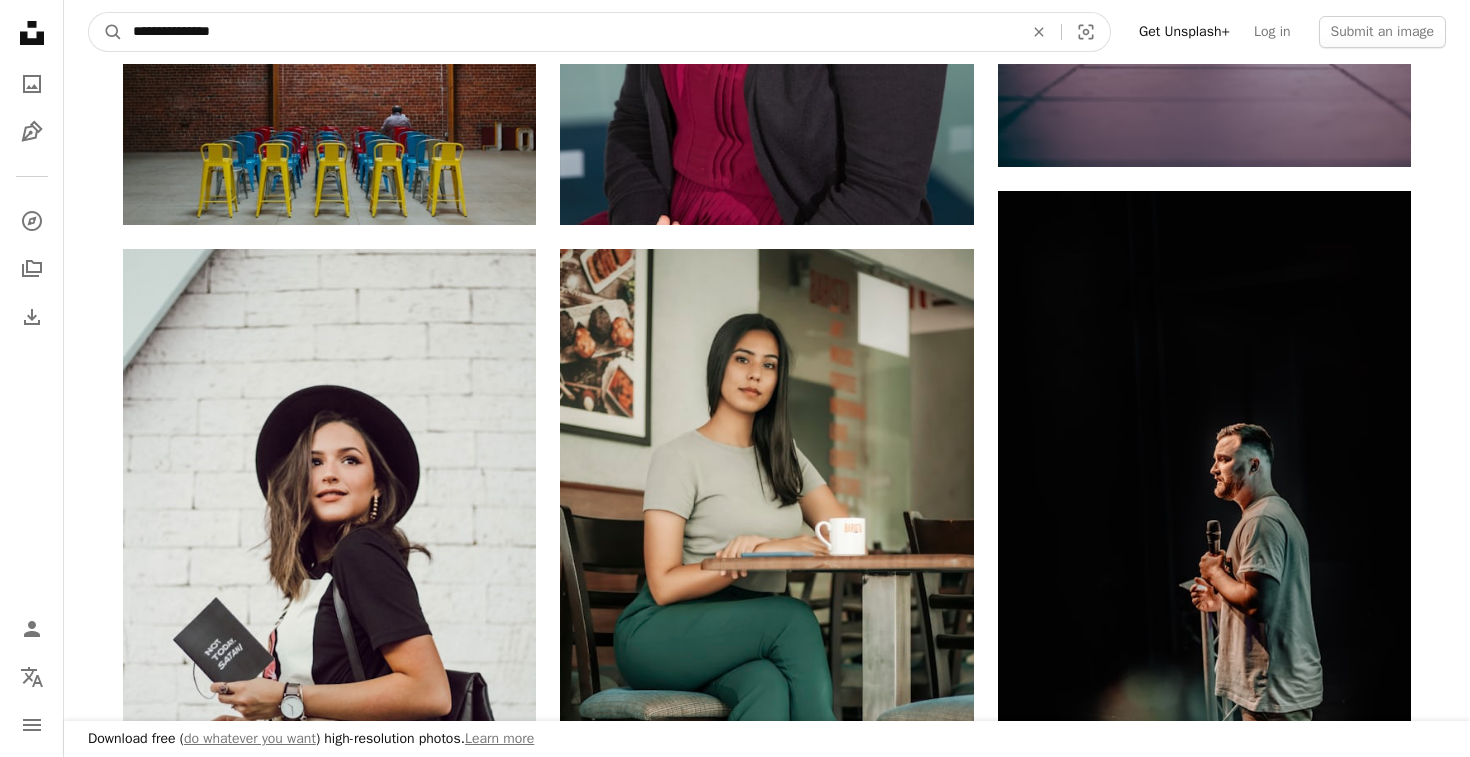 type on "**********" 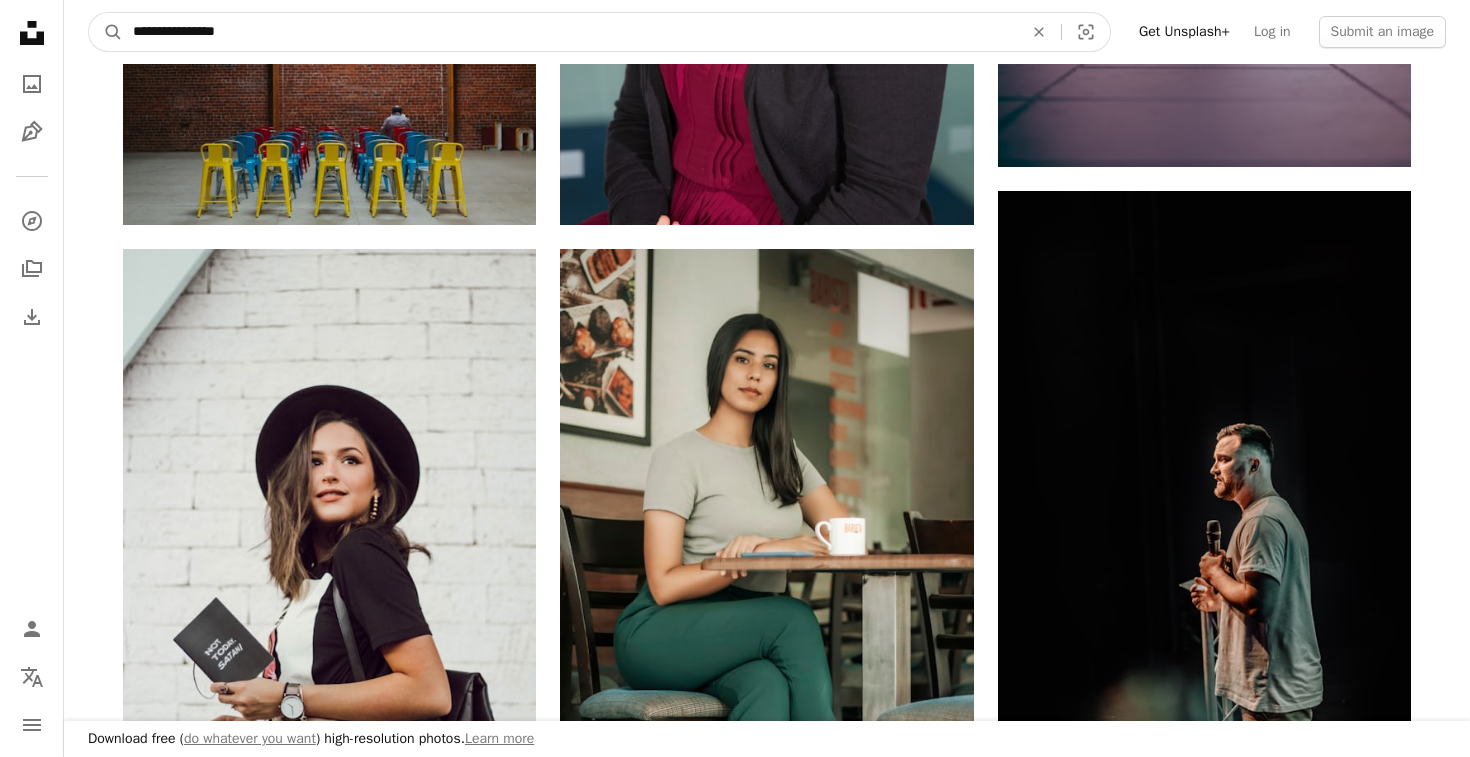 click on "A magnifying glass" at bounding box center (106, 32) 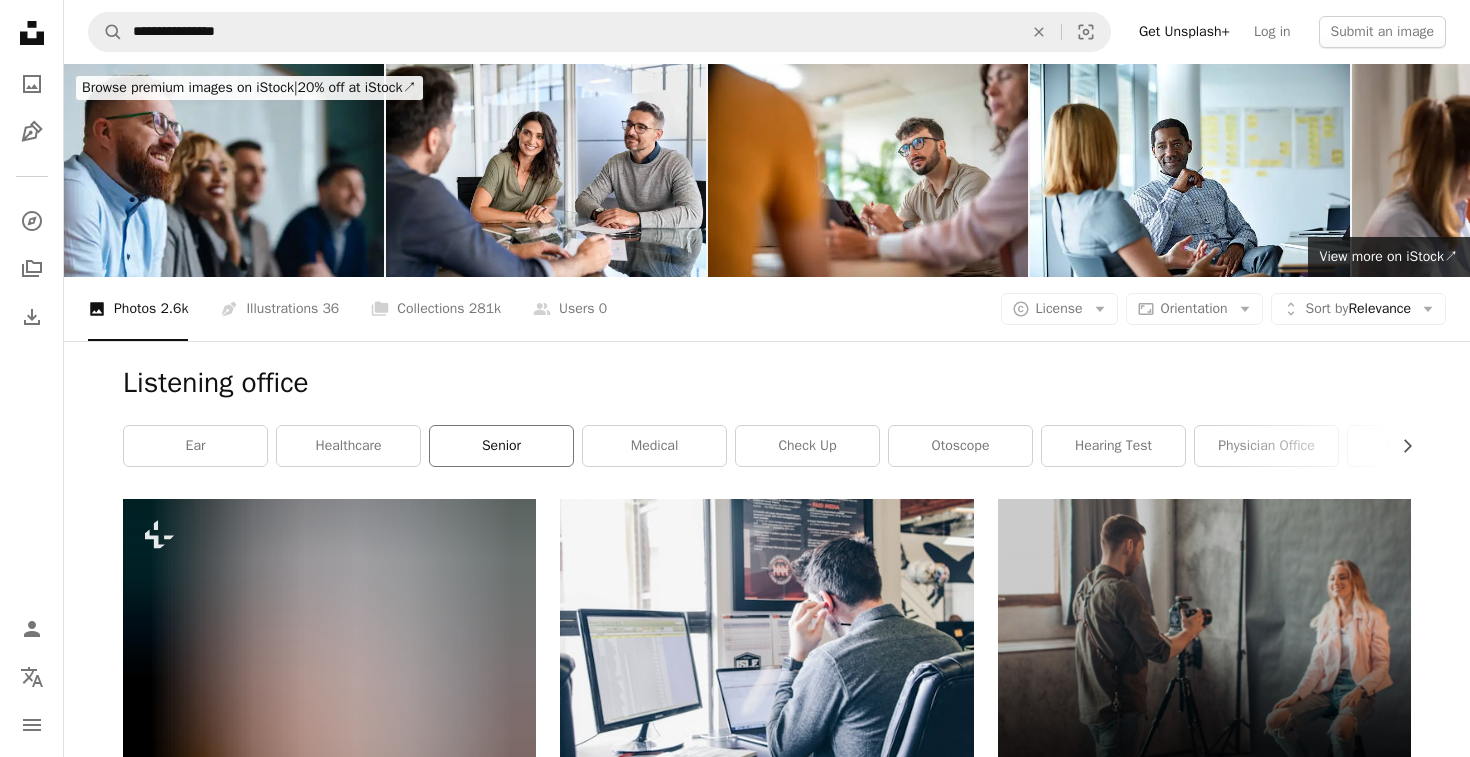 scroll, scrollTop: 230, scrollLeft: 0, axis: vertical 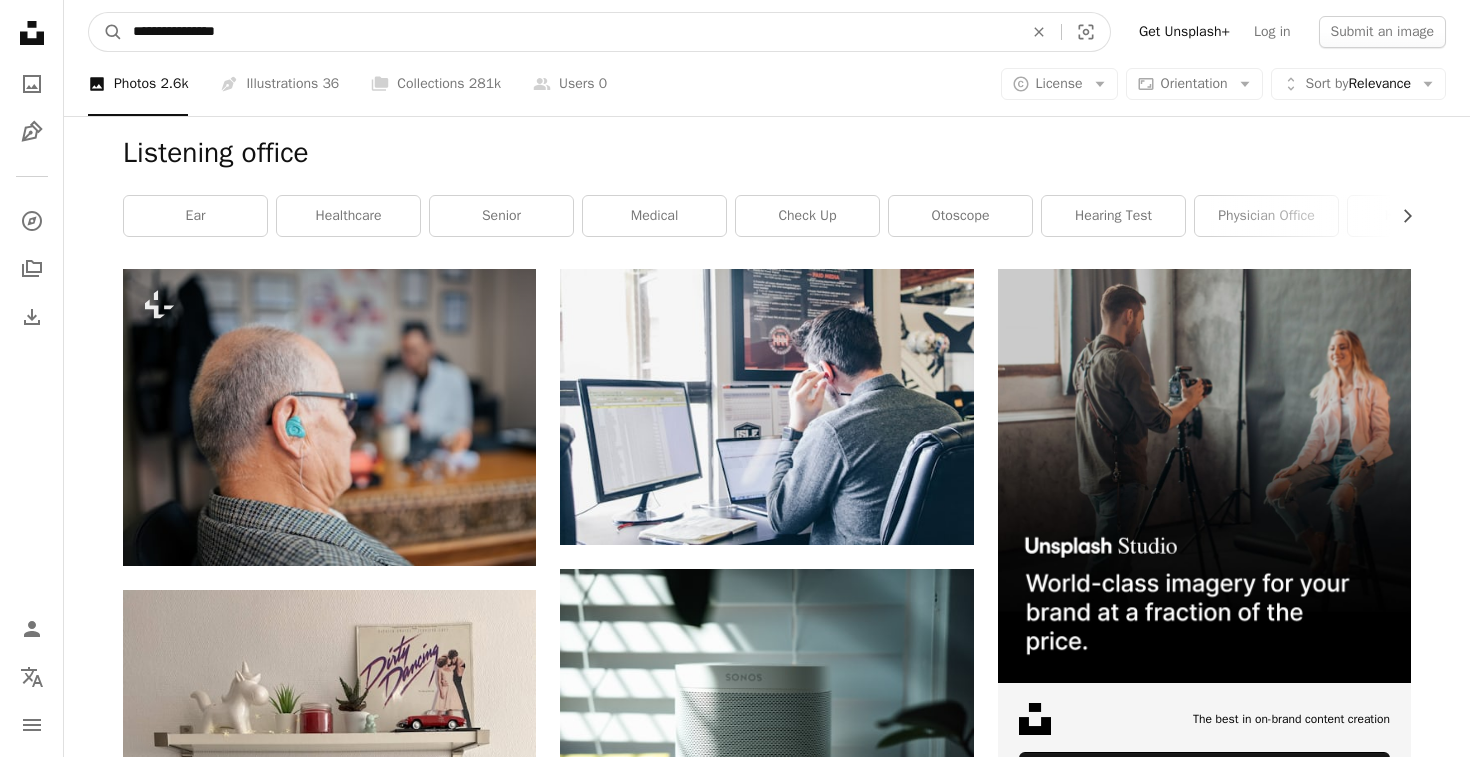 click on "**********" at bounding box center [570, 32] 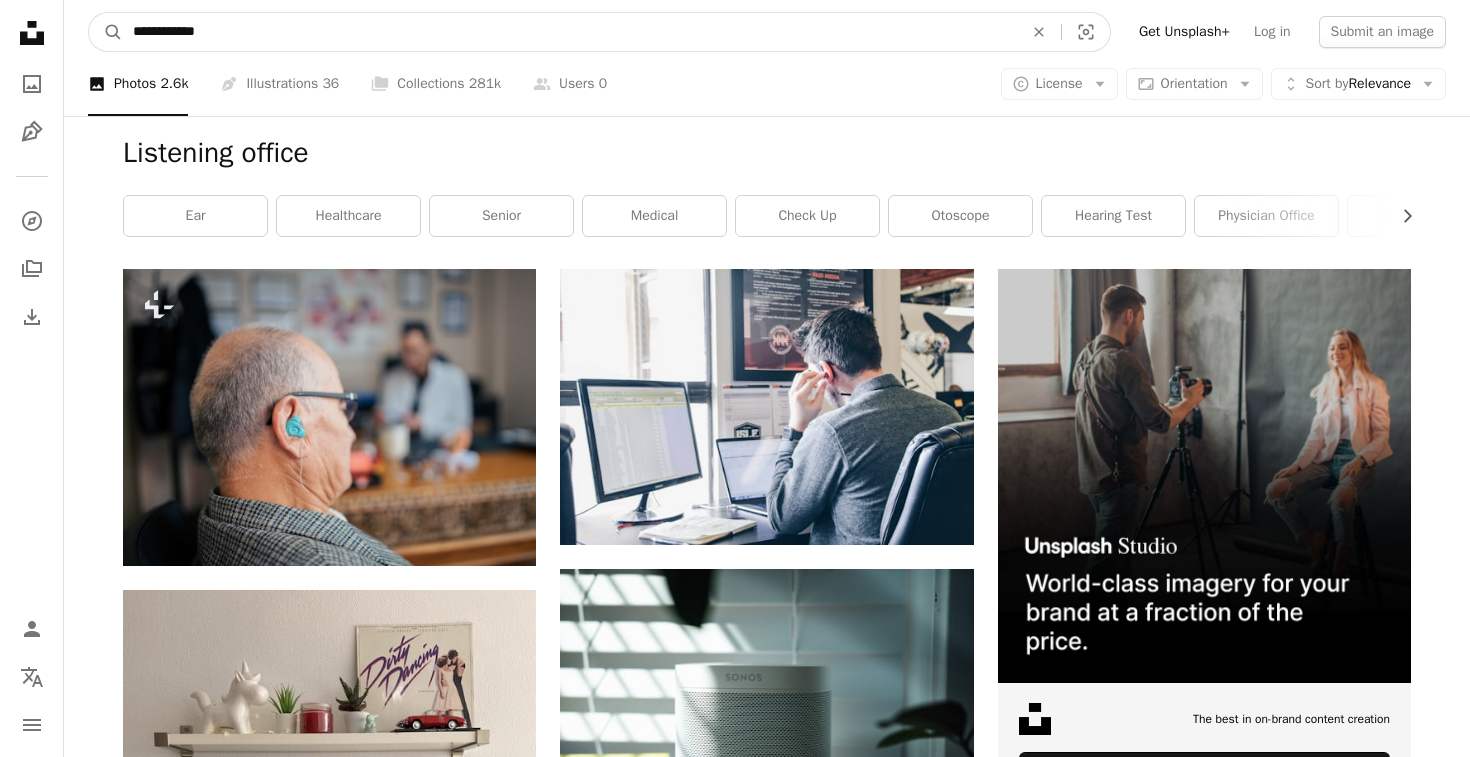 type on "**********" 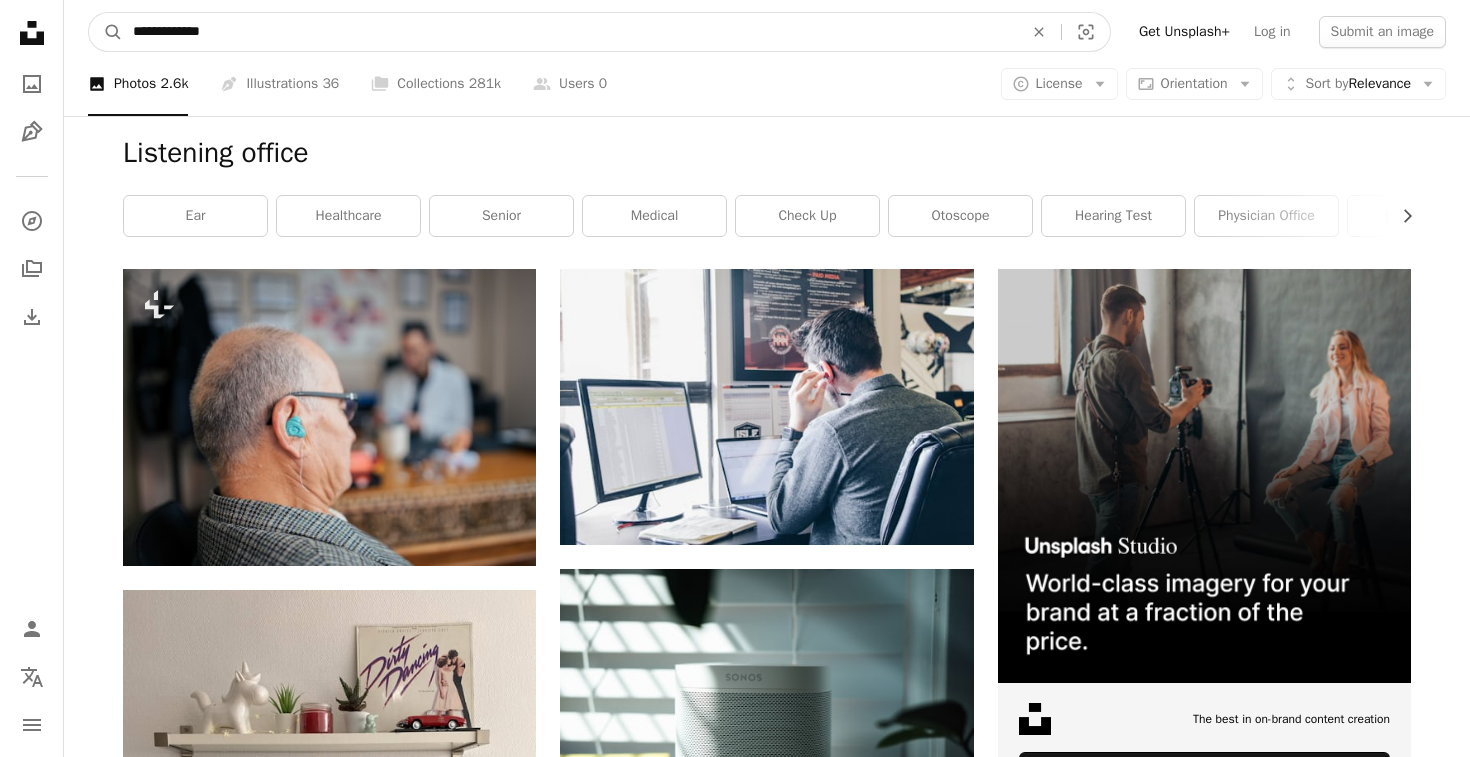 click on "A magnifying glass" at bounding box center (106, 32) 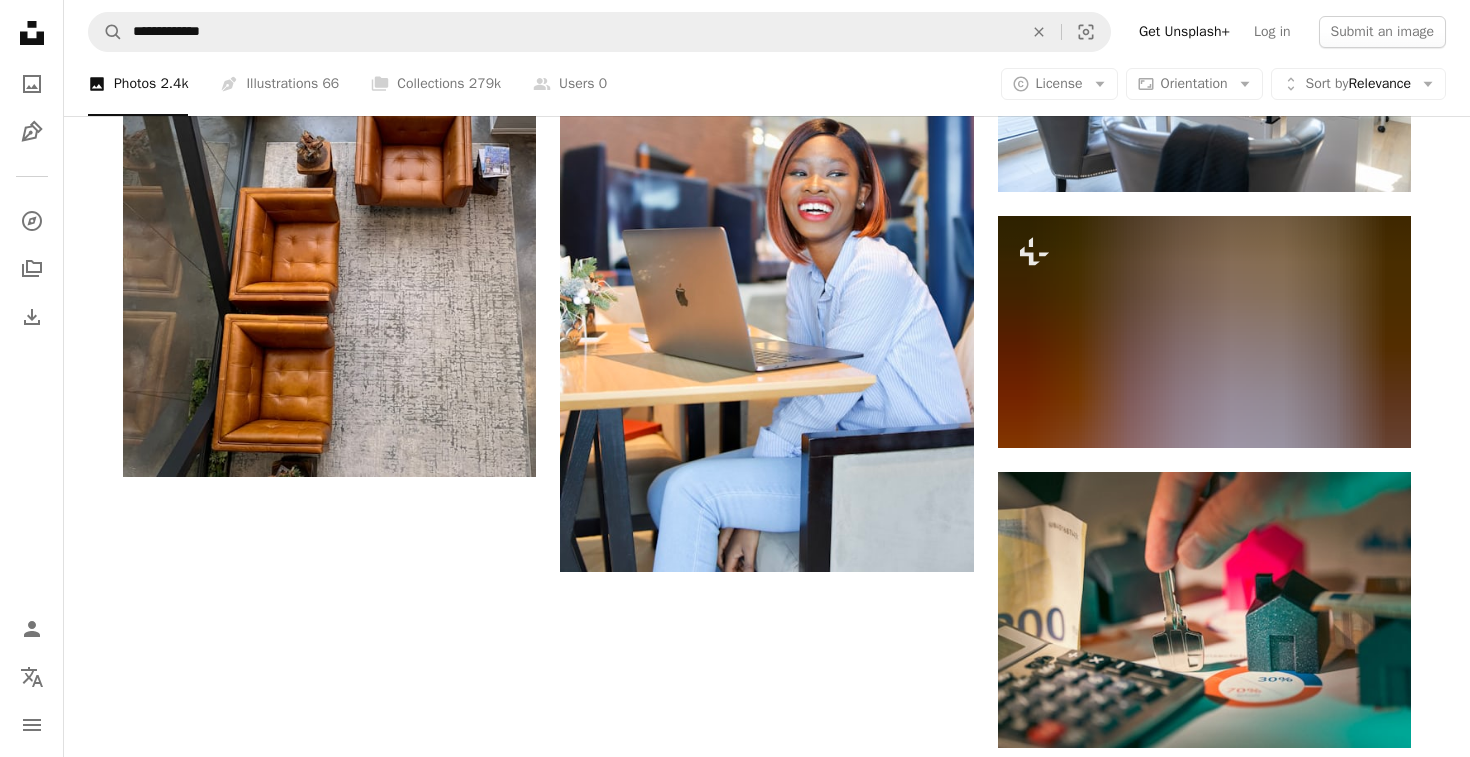 scroll, scrollTop: 2934, scrollLeft: 0, axis: vertical 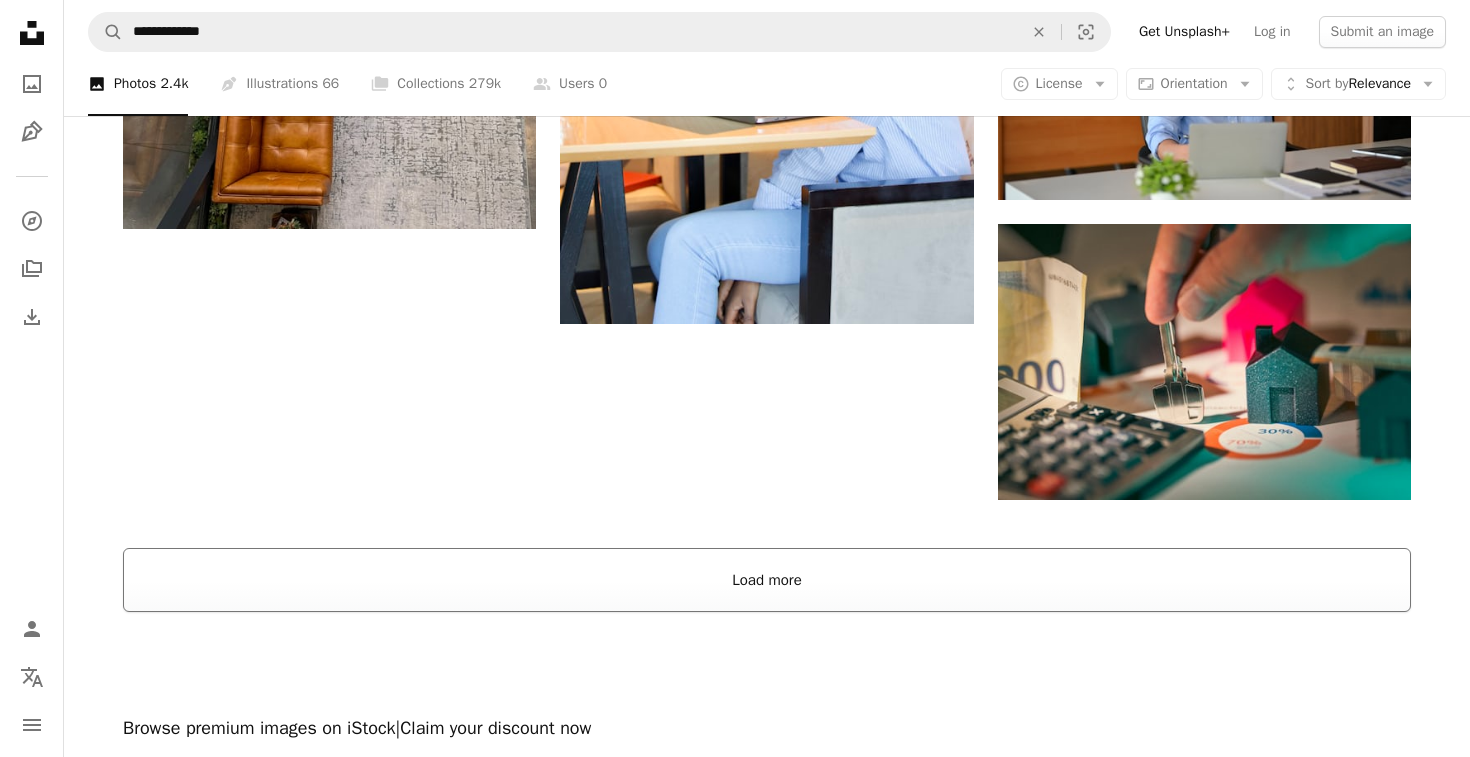click on "Load more" at bounding box center (767, 580) 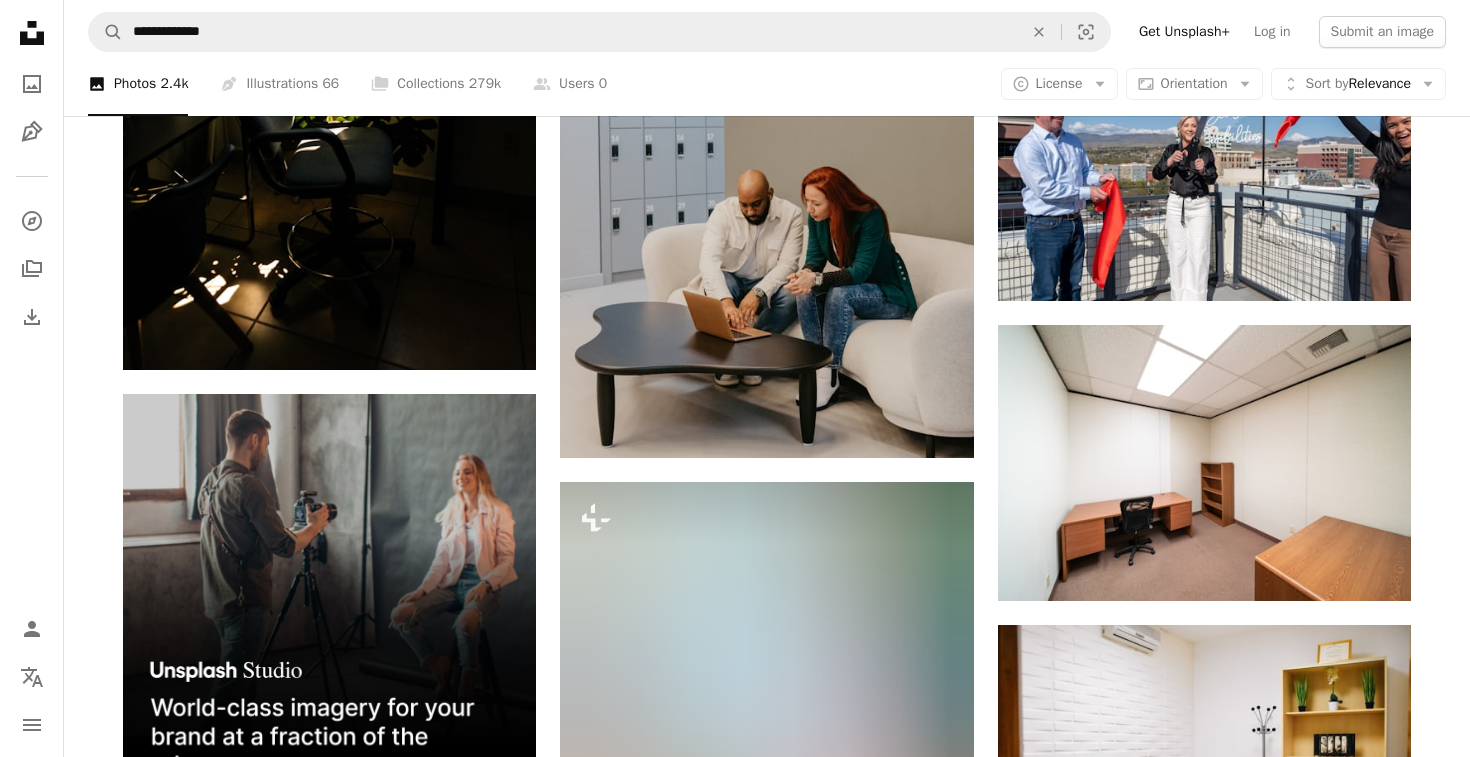 scroll, scrollTop: 4535, scrollLeft: 0, axis: vertical 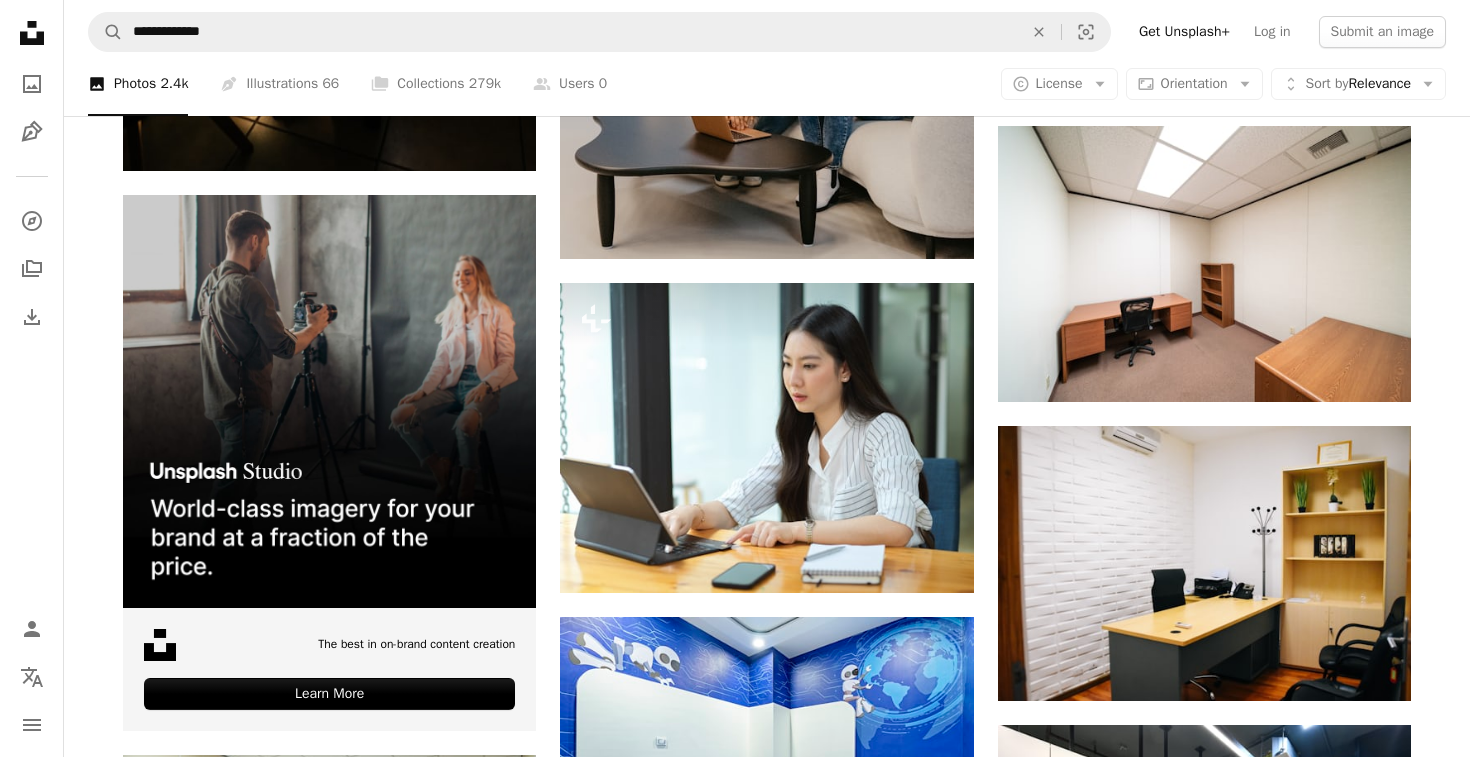 click on "Unsplash logo Unsplash Home" 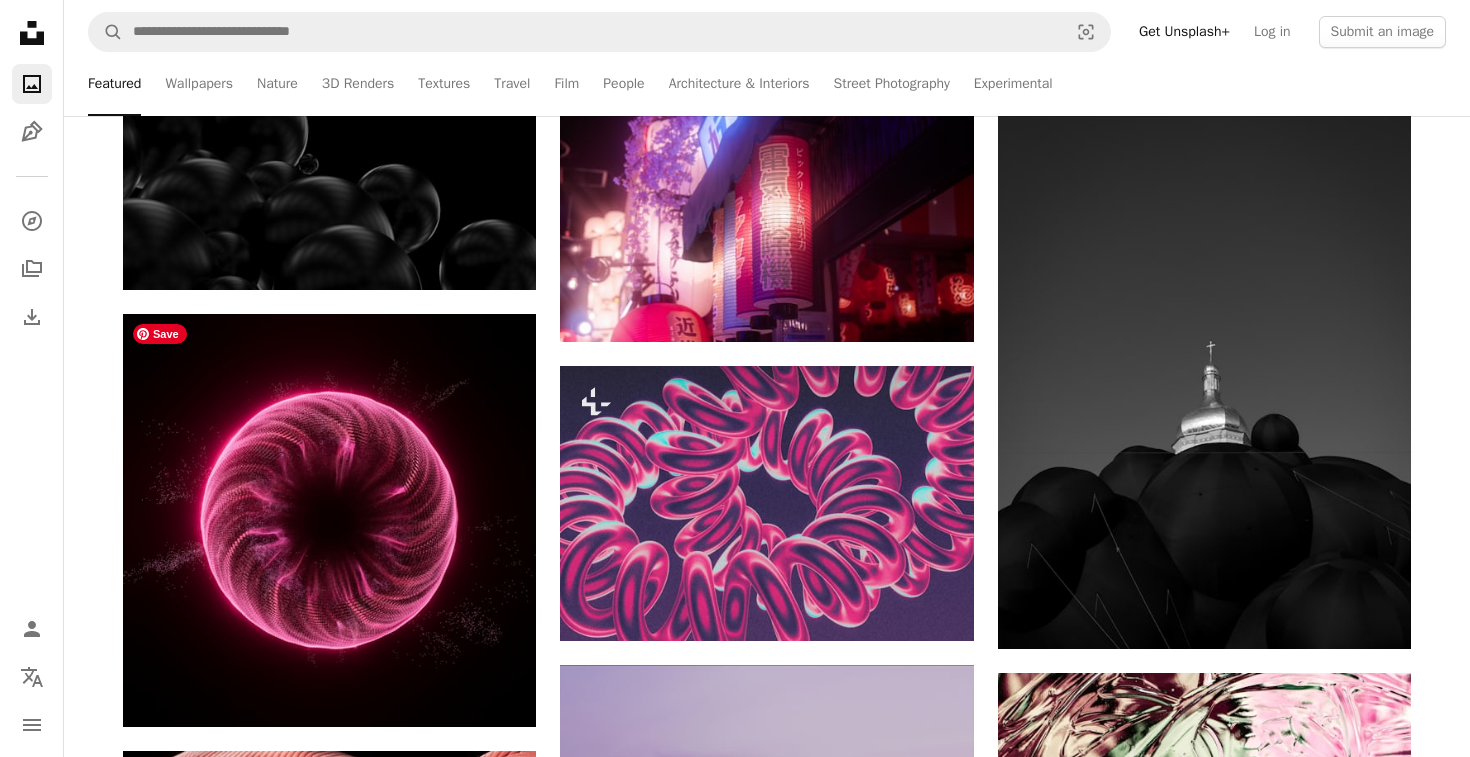 scroll, scrollTop: 0, scrollLeft: 0, axis: both 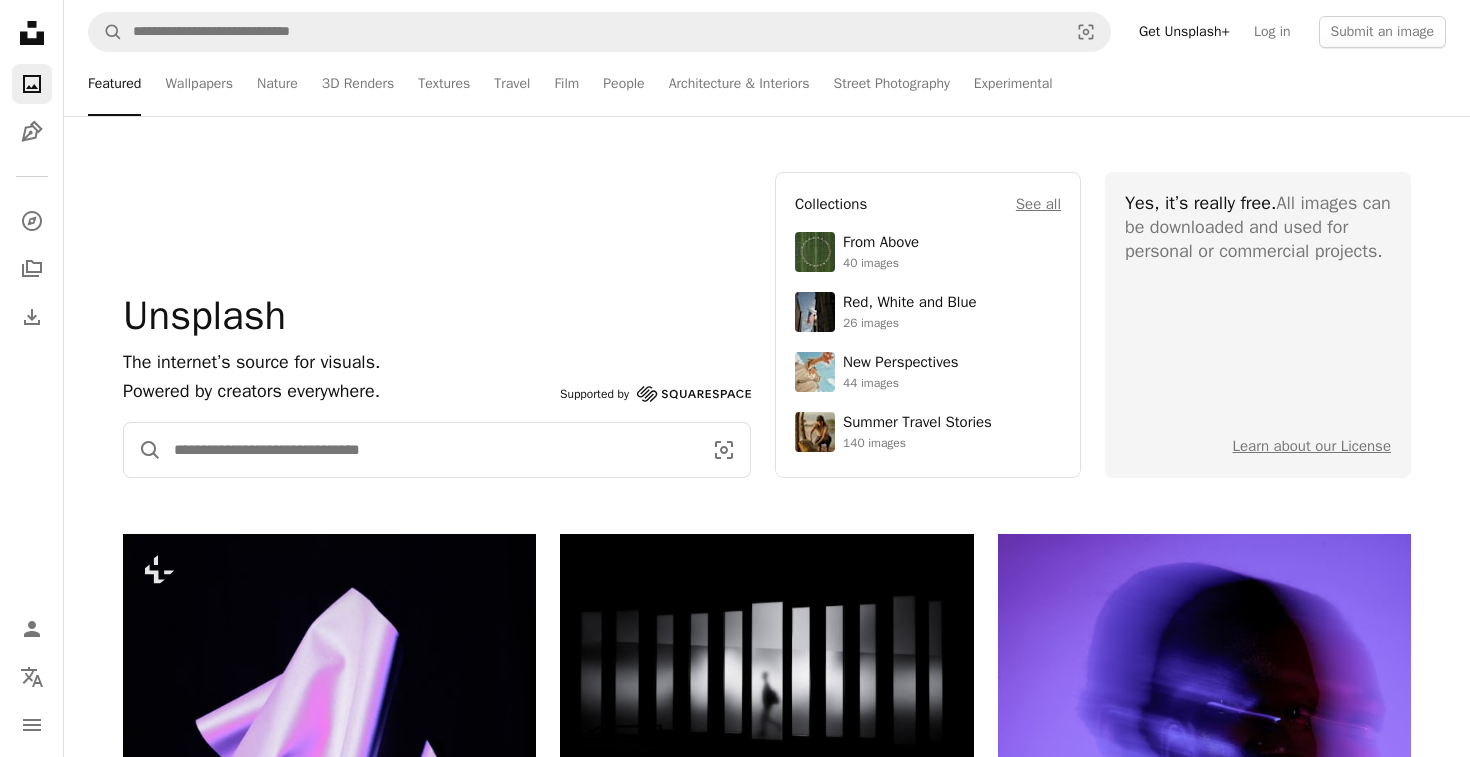 click at bounding box center [430, 450] 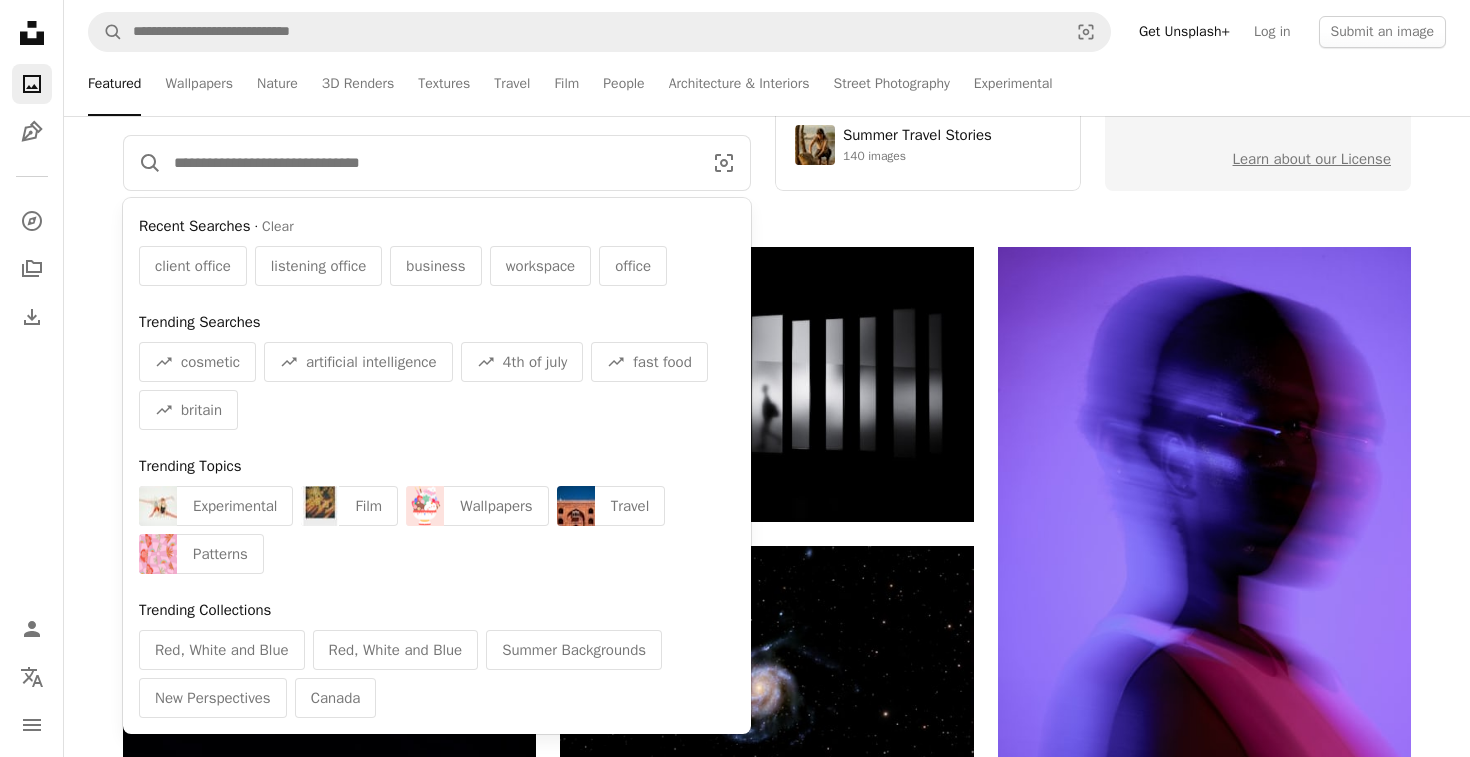 scroll, scrollTop: 288, scrollLeft: 0, axis: vertical 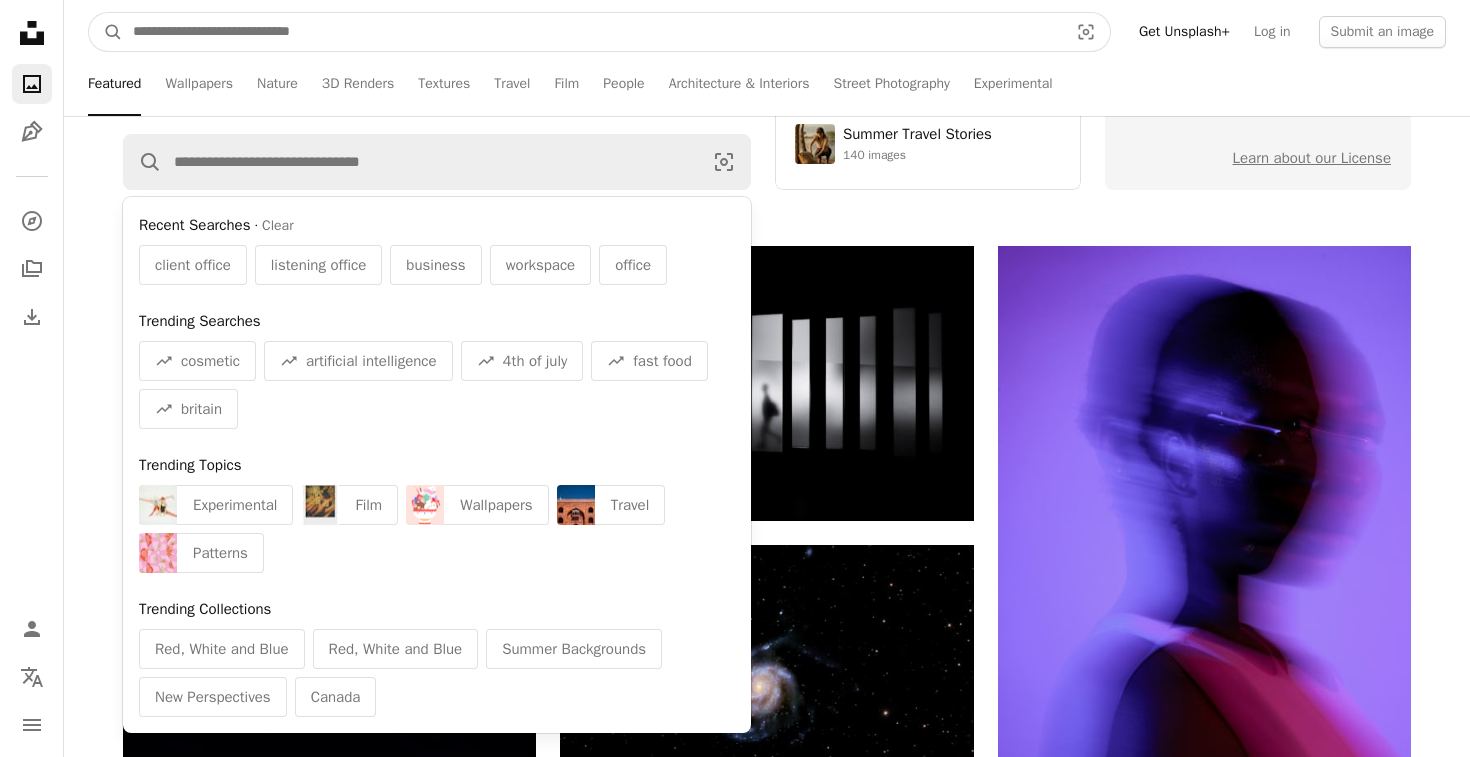 click at bounding box center (592, 32) 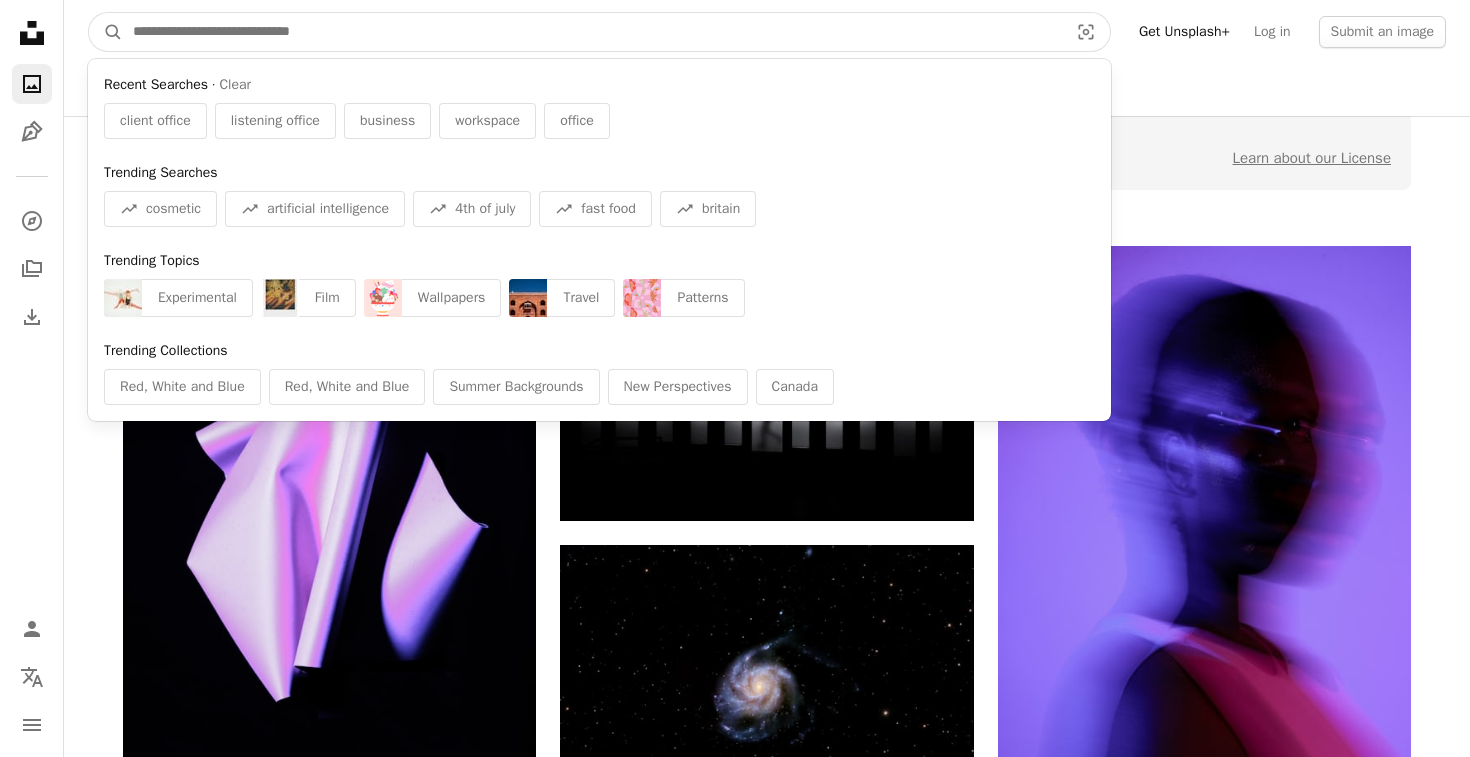 click at bounding box center (592, 32) 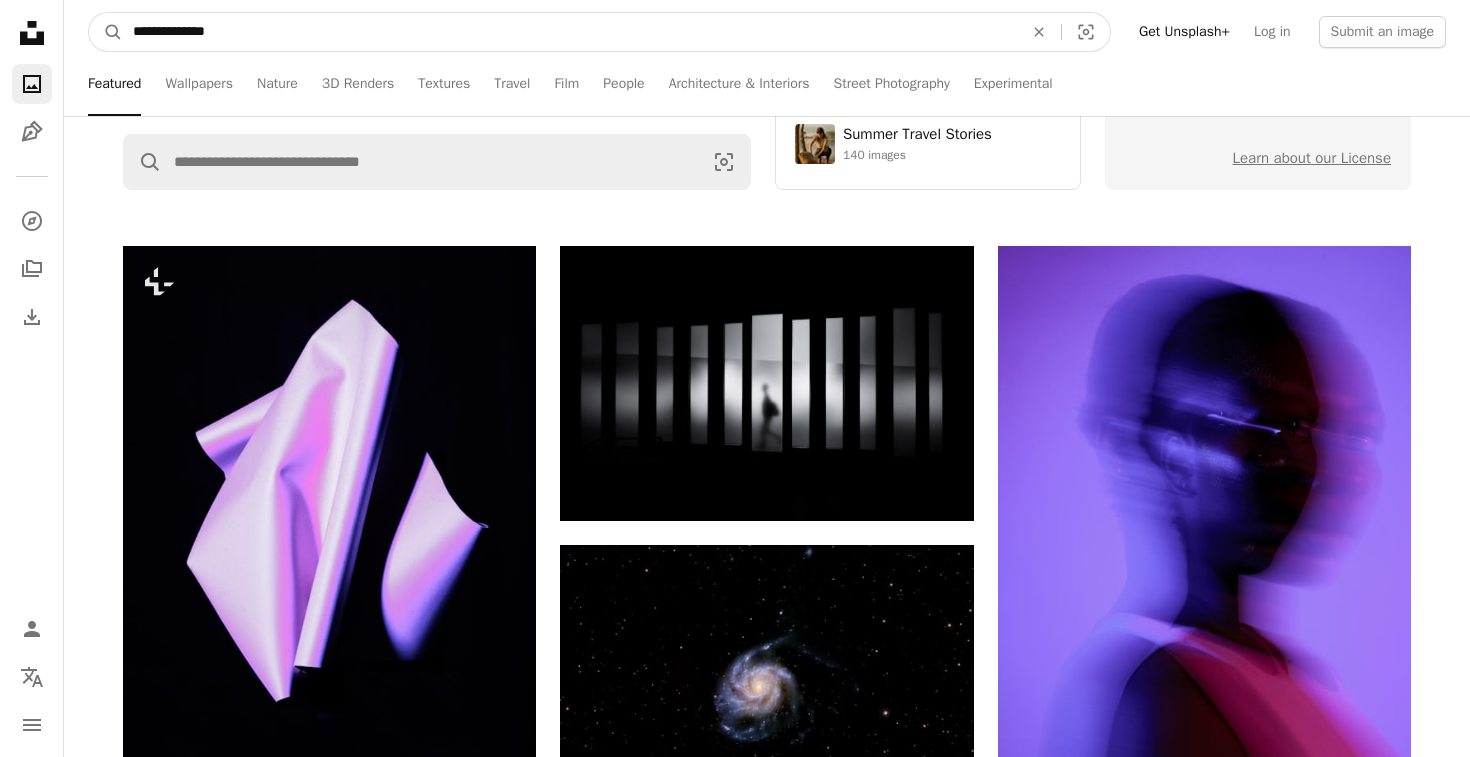 type on "**********" 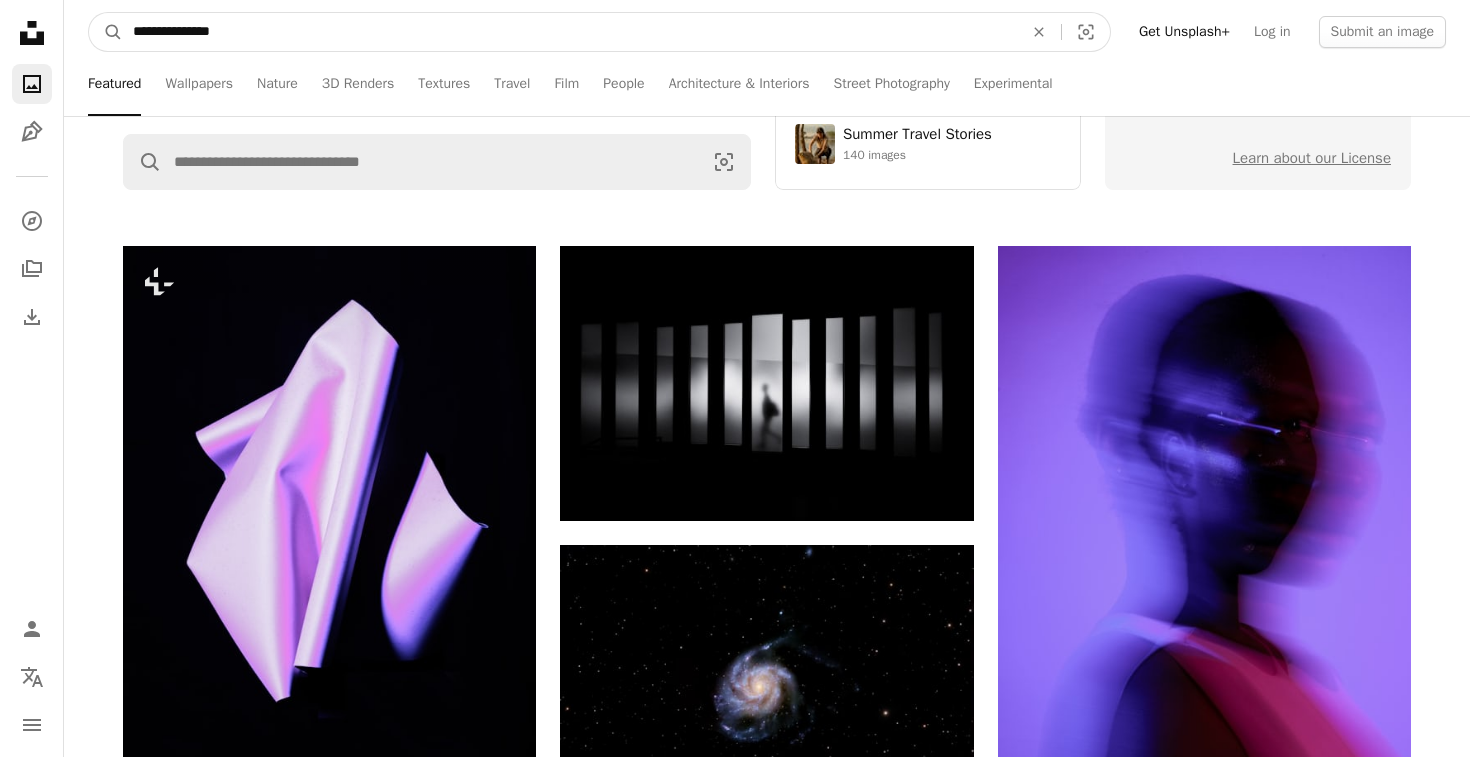 click on "A magnifying glass" at bounding box center [106, 32] 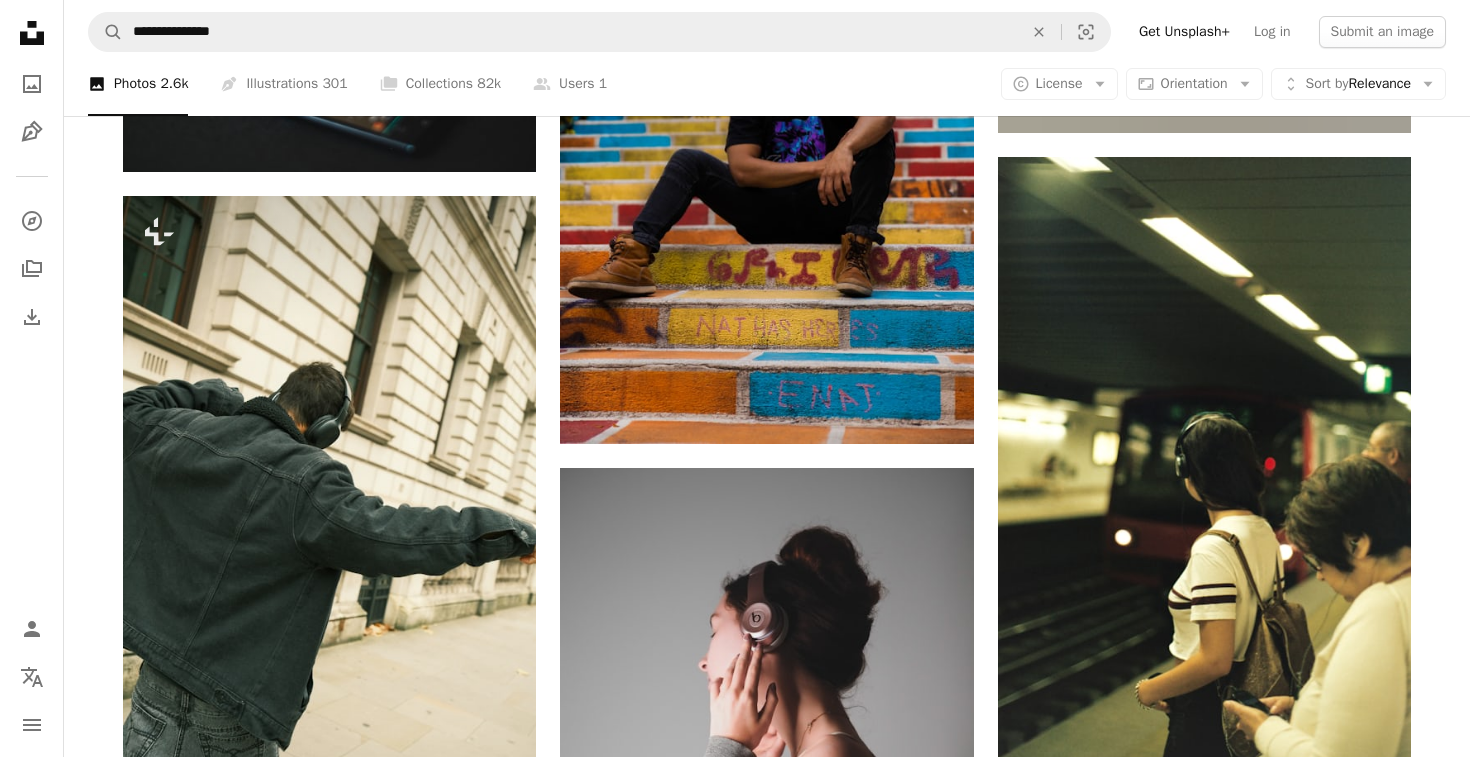 scroll, scrollTop: 1611, scrollLeft: 0, axis: vertical 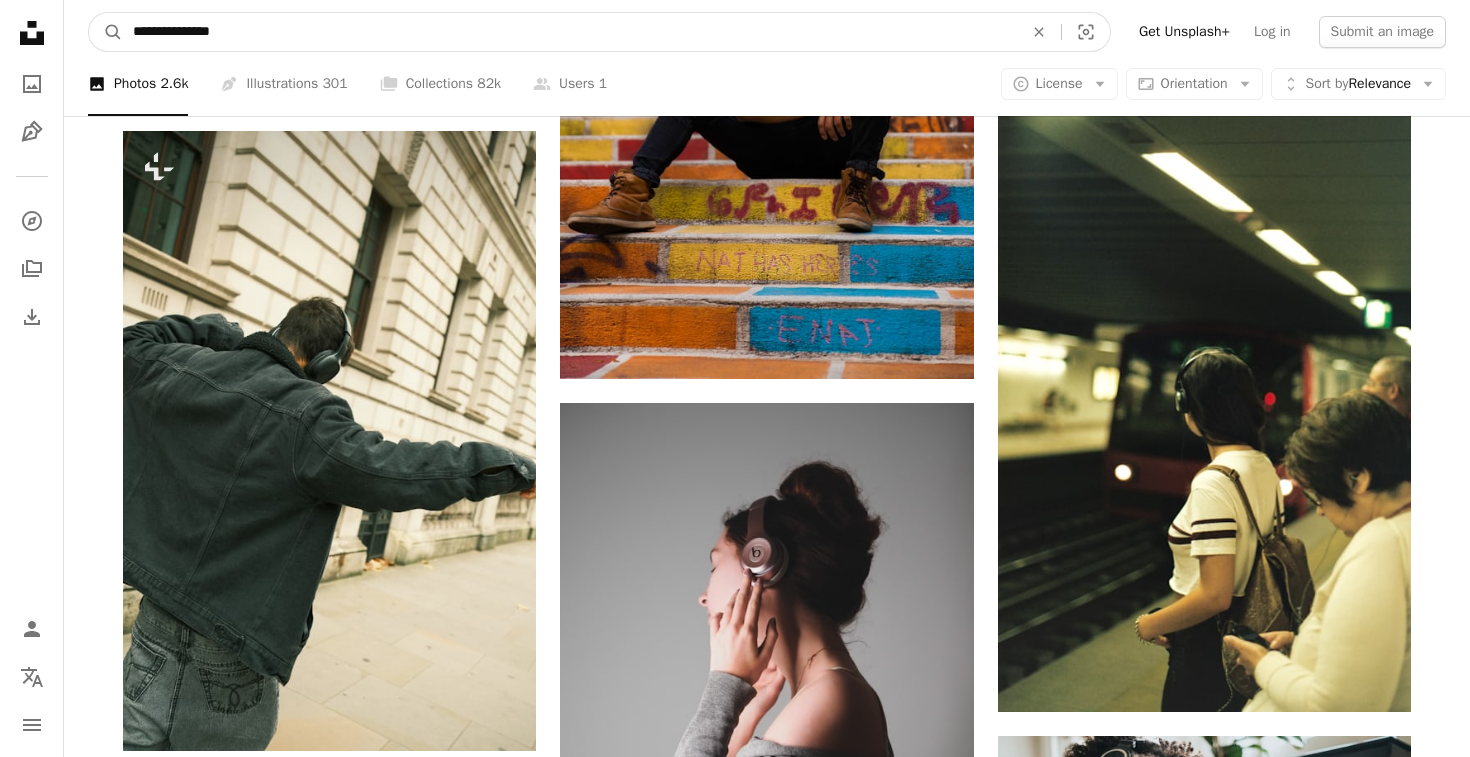 click on "**********" at bounding box center [570, 32] 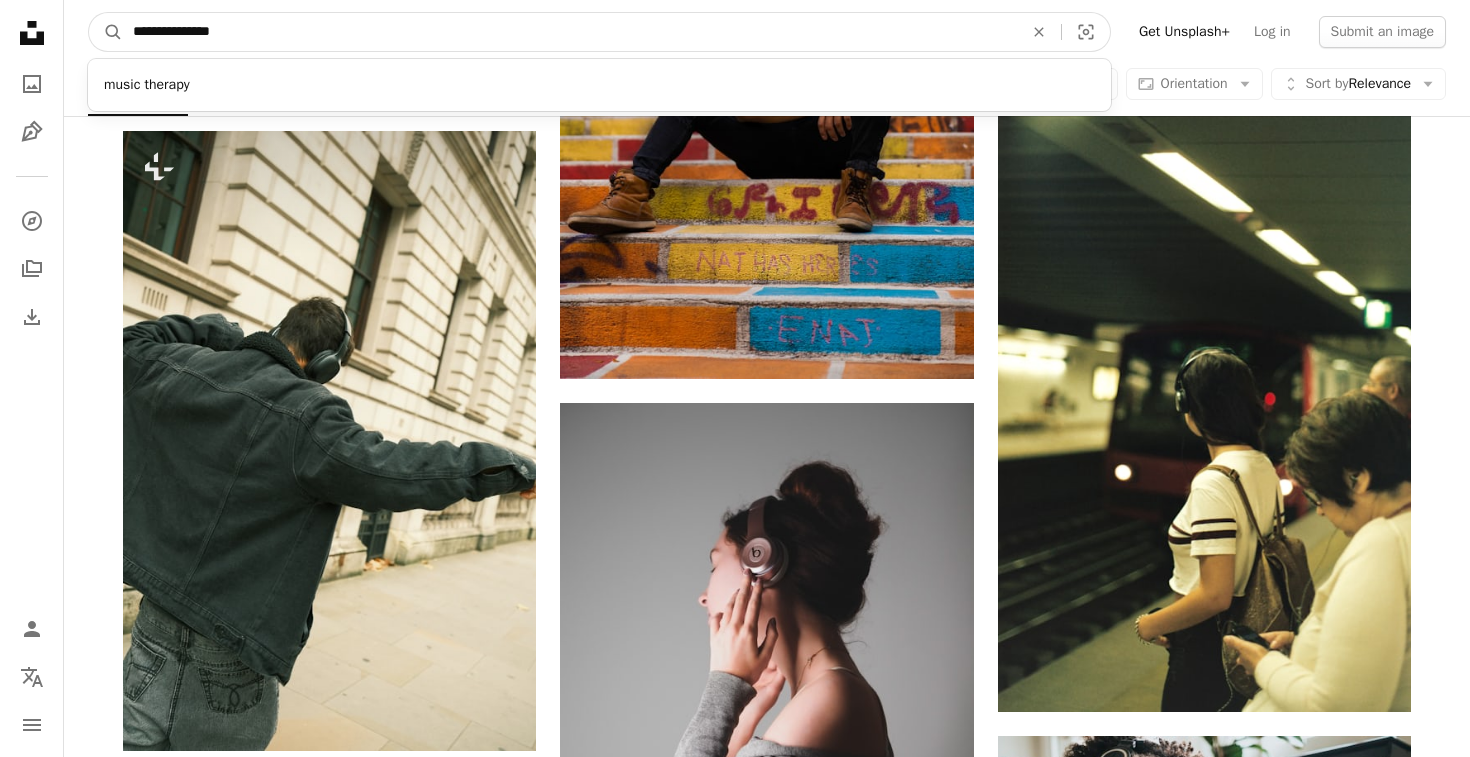 type on "**********" 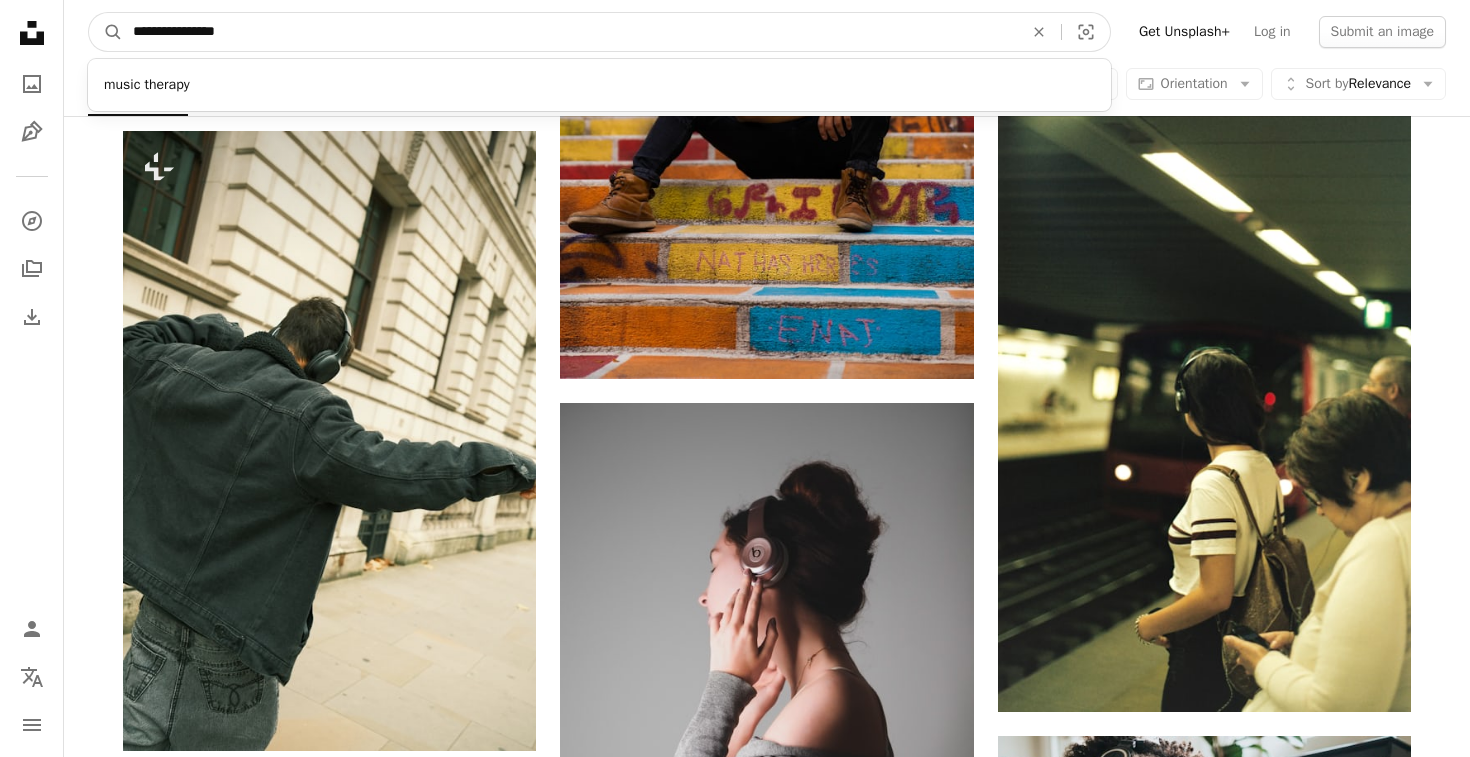 click on "A magnifying glass" at bounding box center (106, 32) 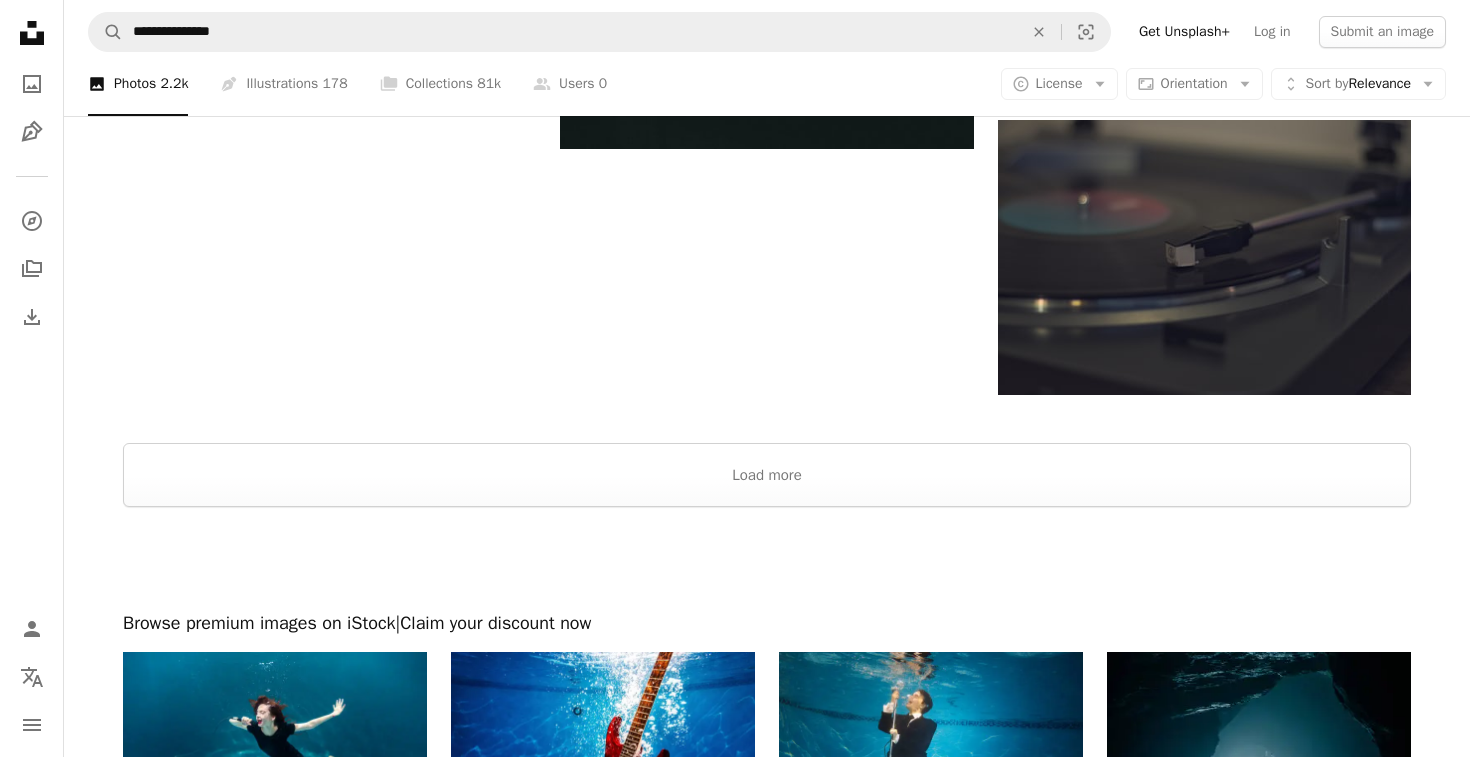 scroll, scrollTop: 3792, scrollLeft: 0, axis: vertical 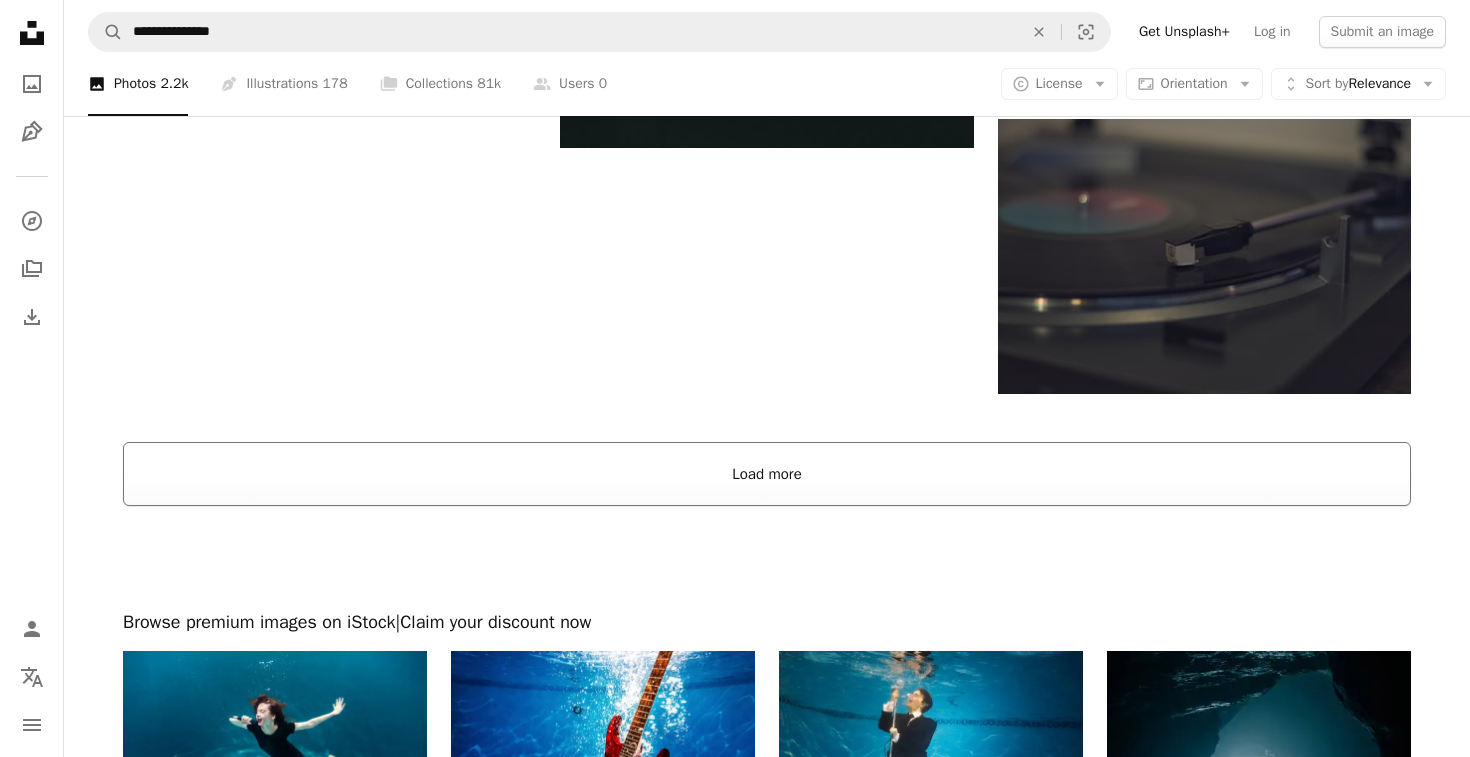 click on "Load more" at bounding box center (767, 474) 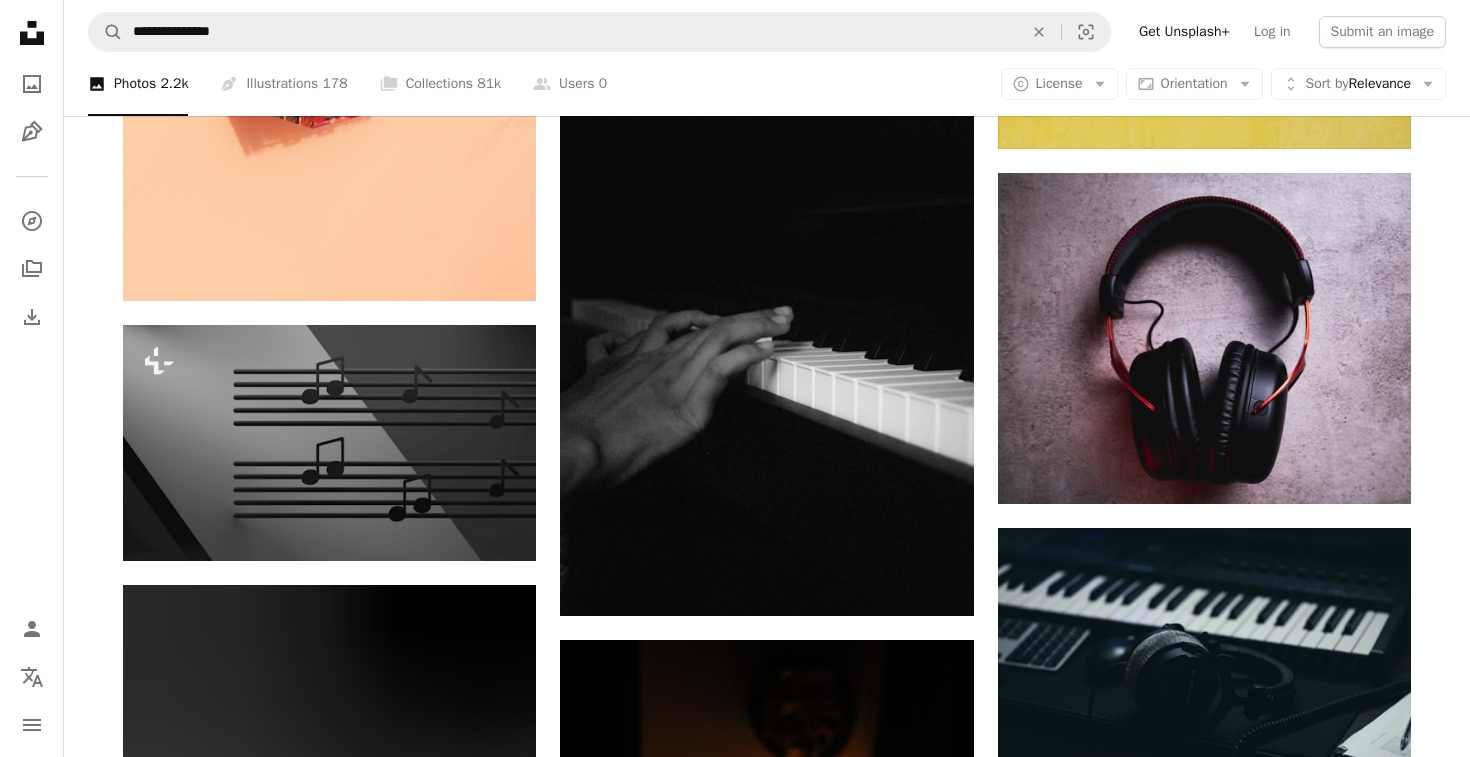 scroll, scrollTop: 7749, scrollLeft: 0, axis: vertical 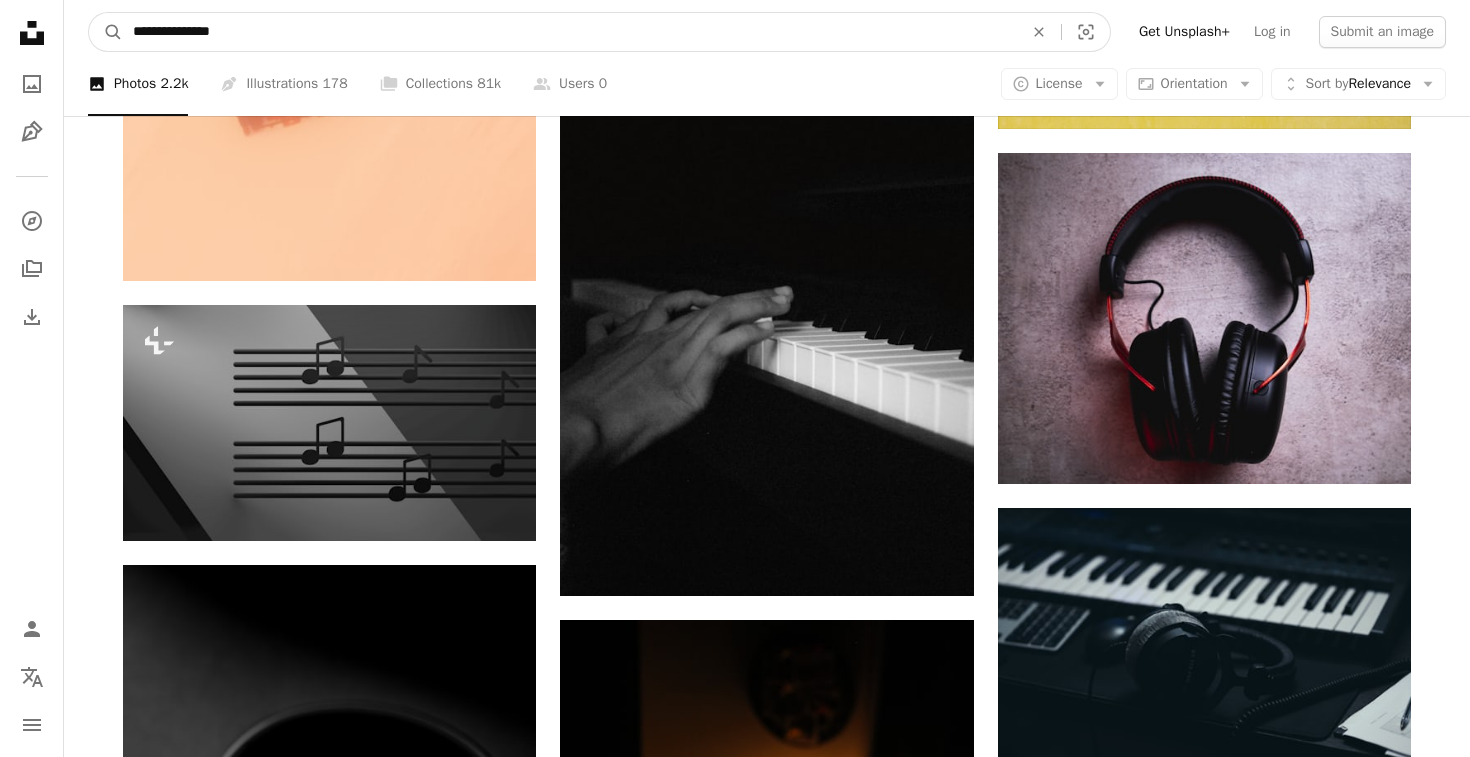 click on "**********" at bounding box center [570, 32] 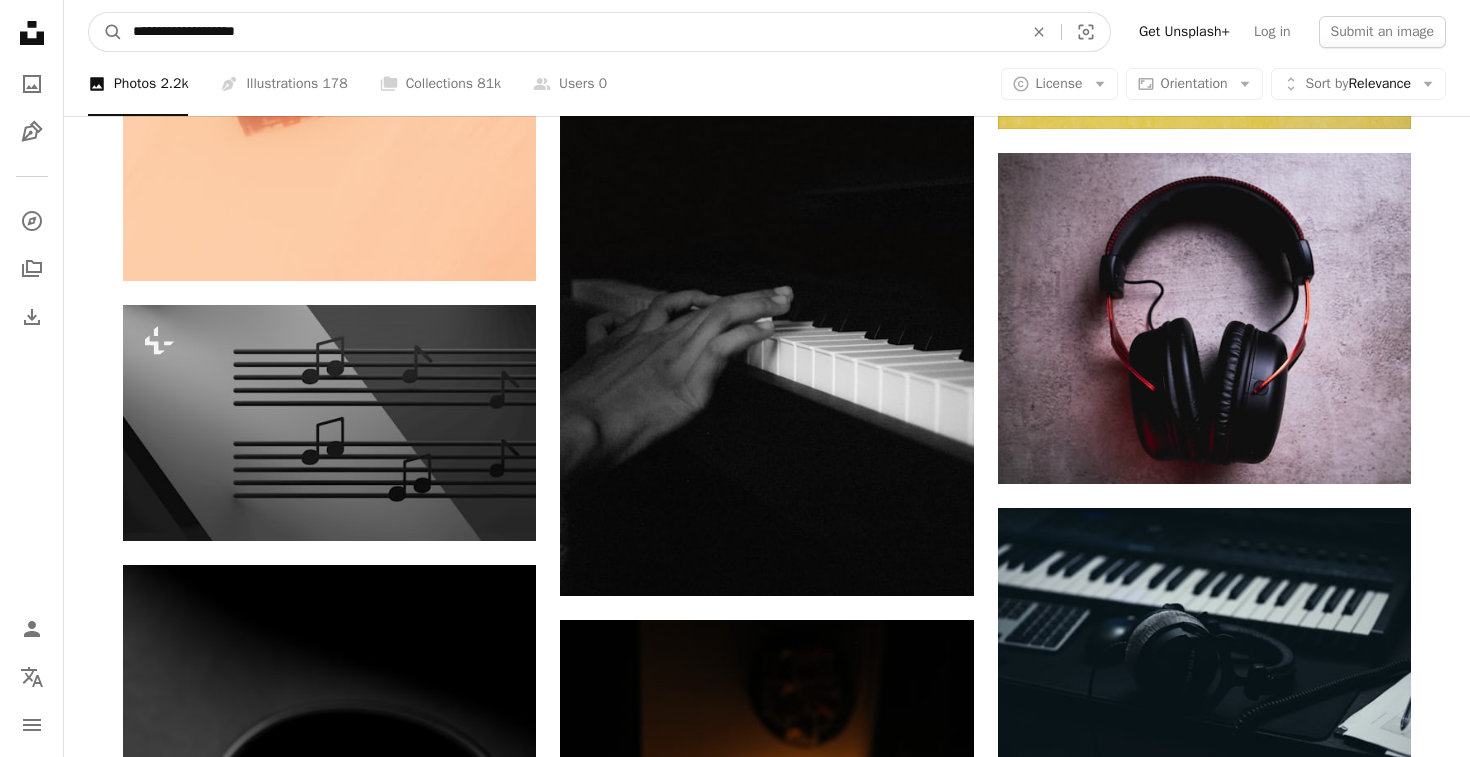type on "**********" 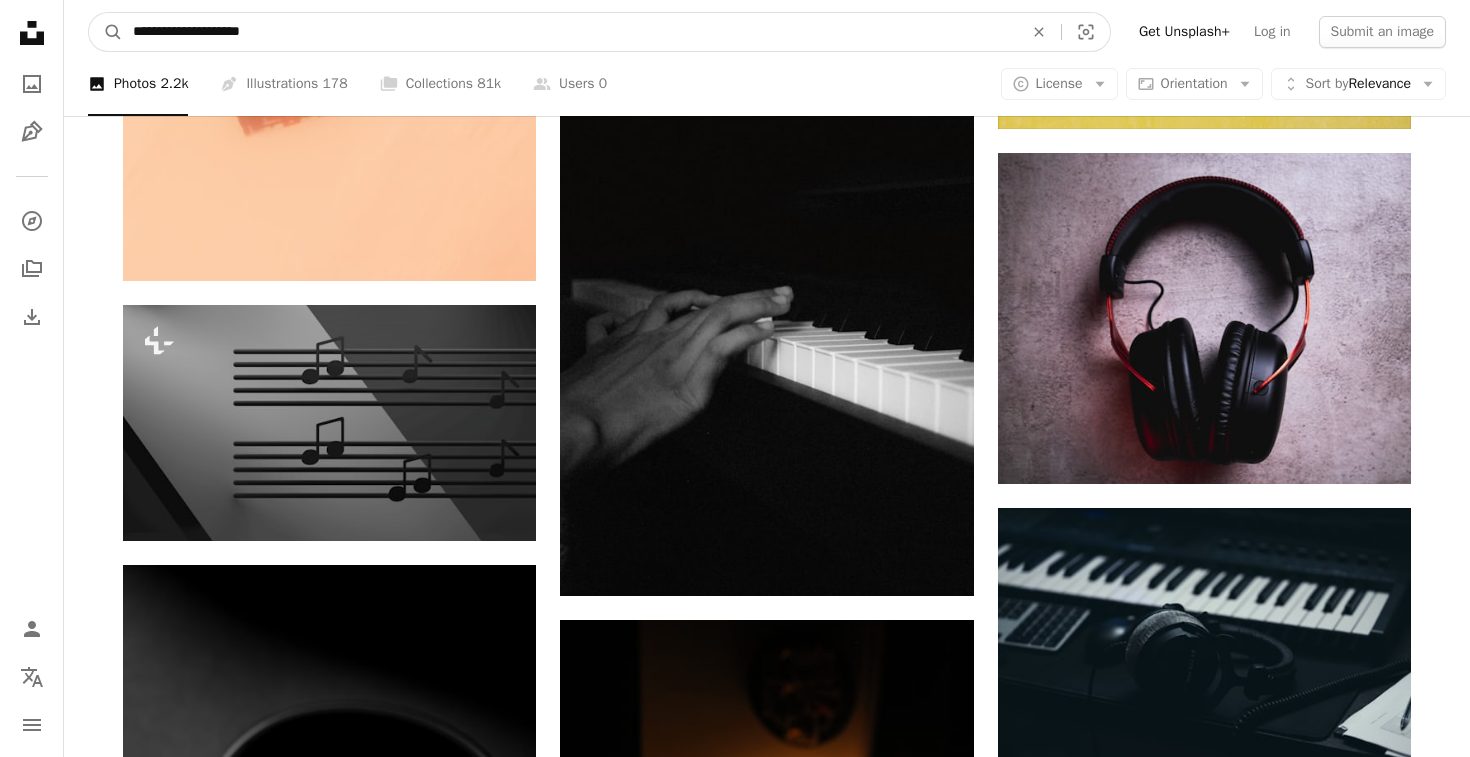 click on "A magnifying glass" at bounding box center [106, 32] 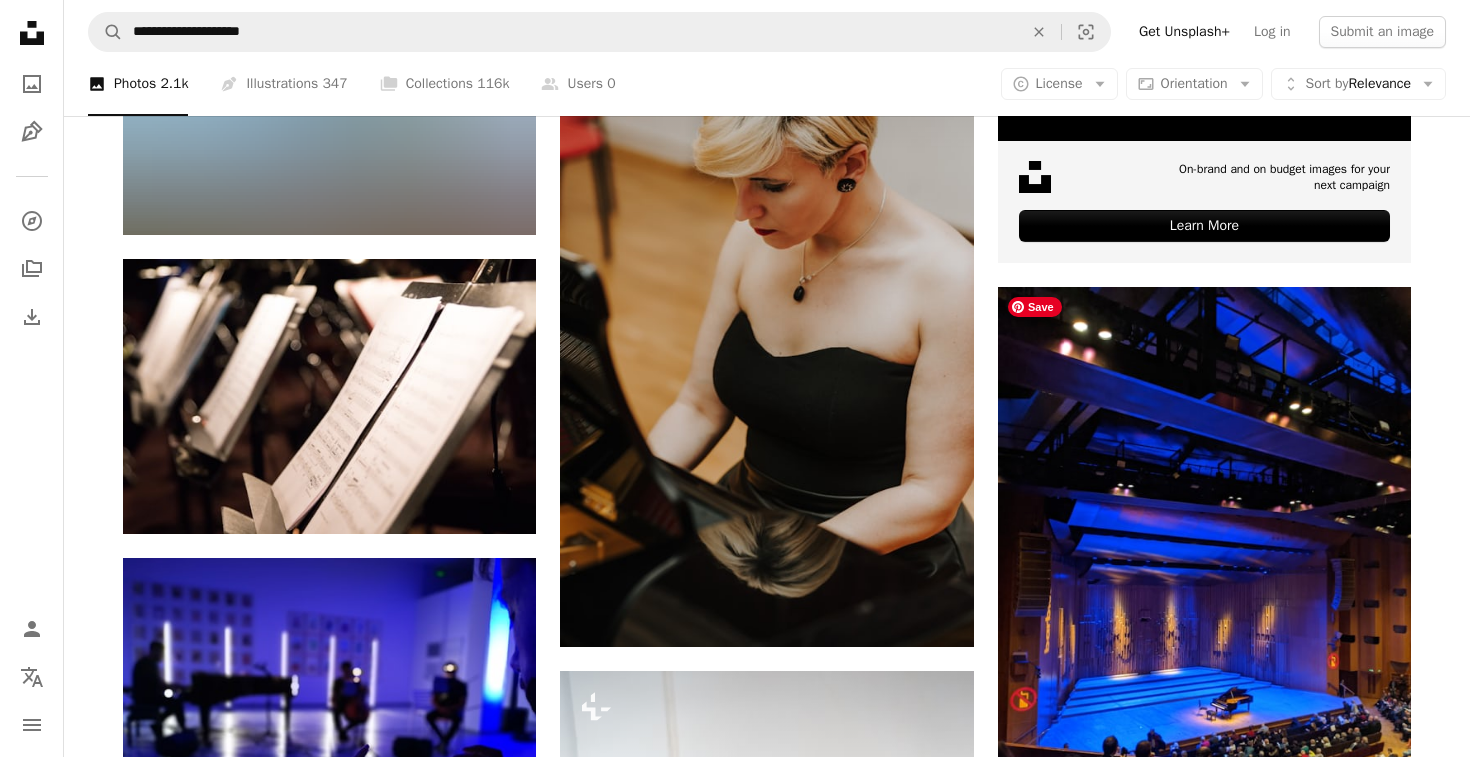 scroll, scrollTop: 0, scrollLeft: 0, axis: both 